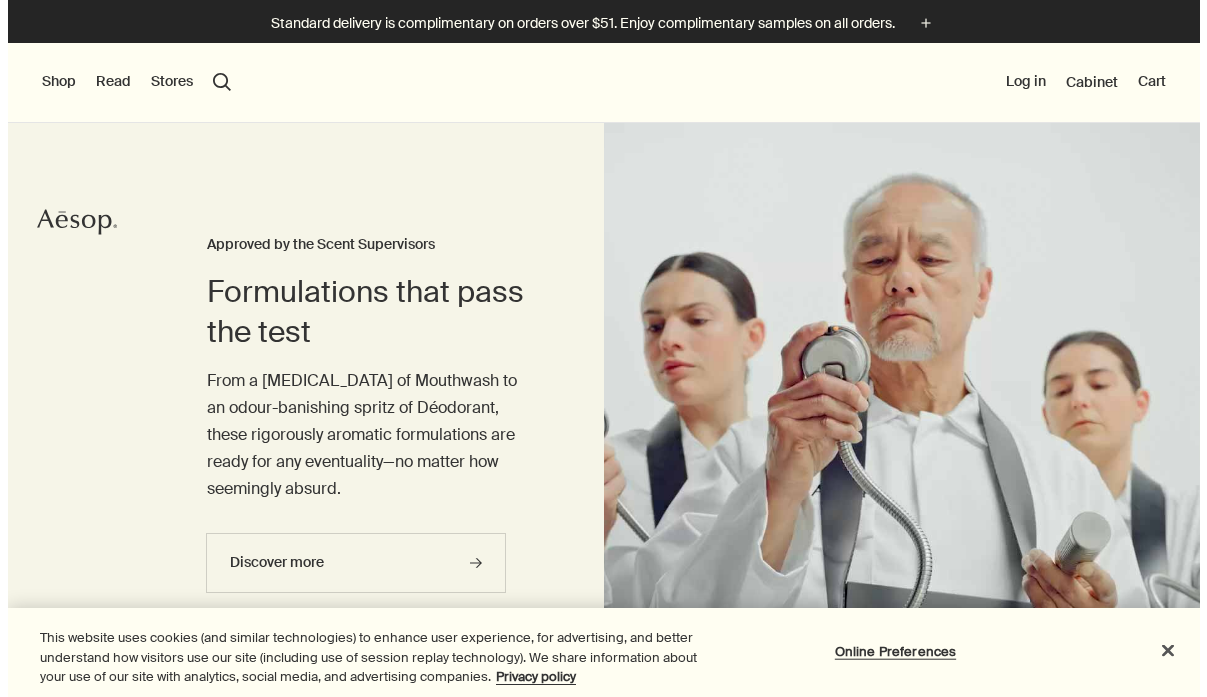 scroll, scrollTop: 0, scrollLeft: 0, axis: both 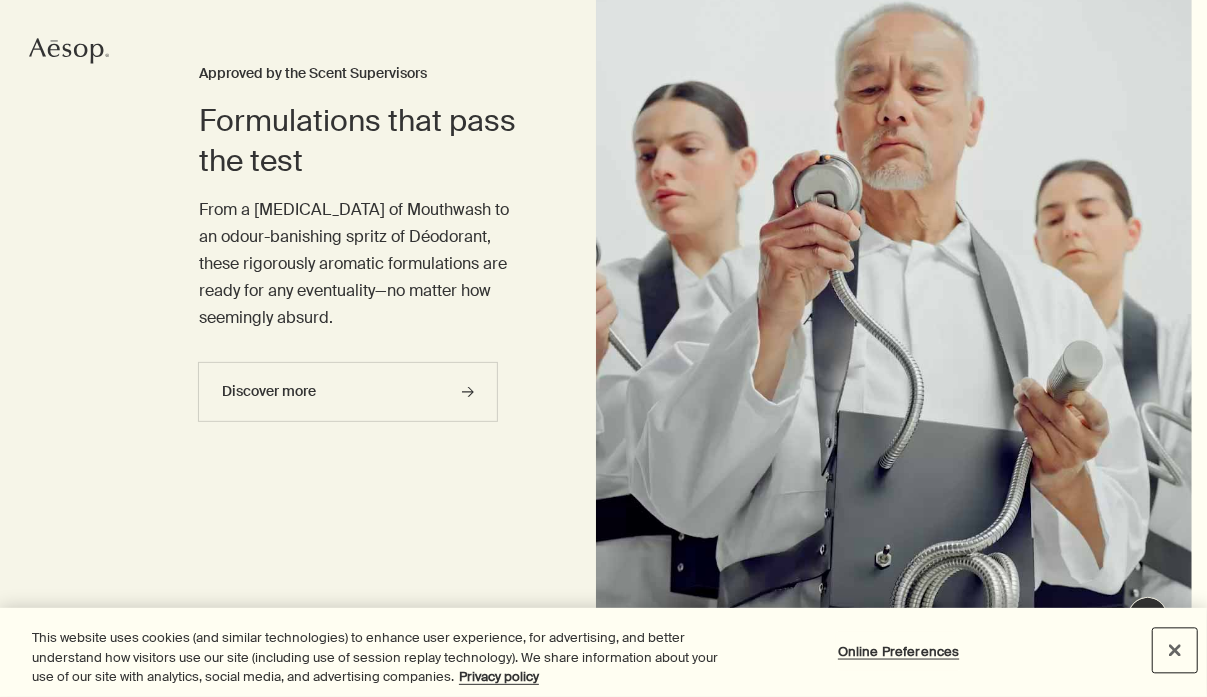 click at bounding box center [1175, 650] 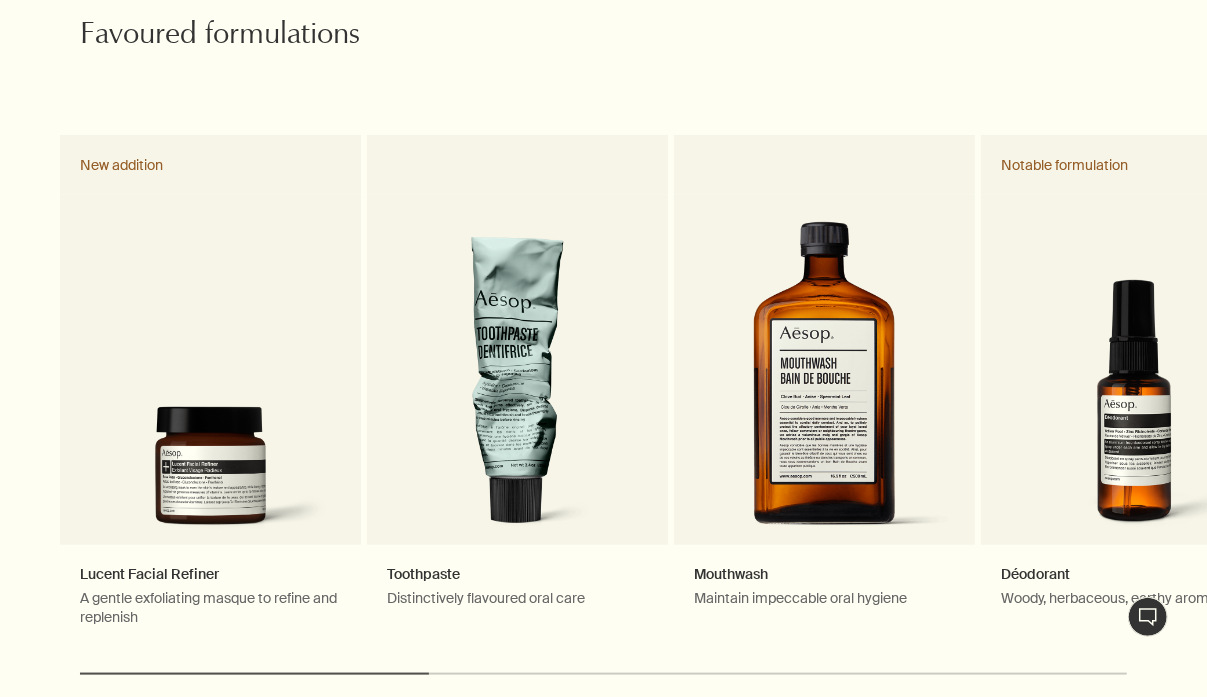 scroll, scrollTop: 968, scrollLeft: 0, axis: vertical 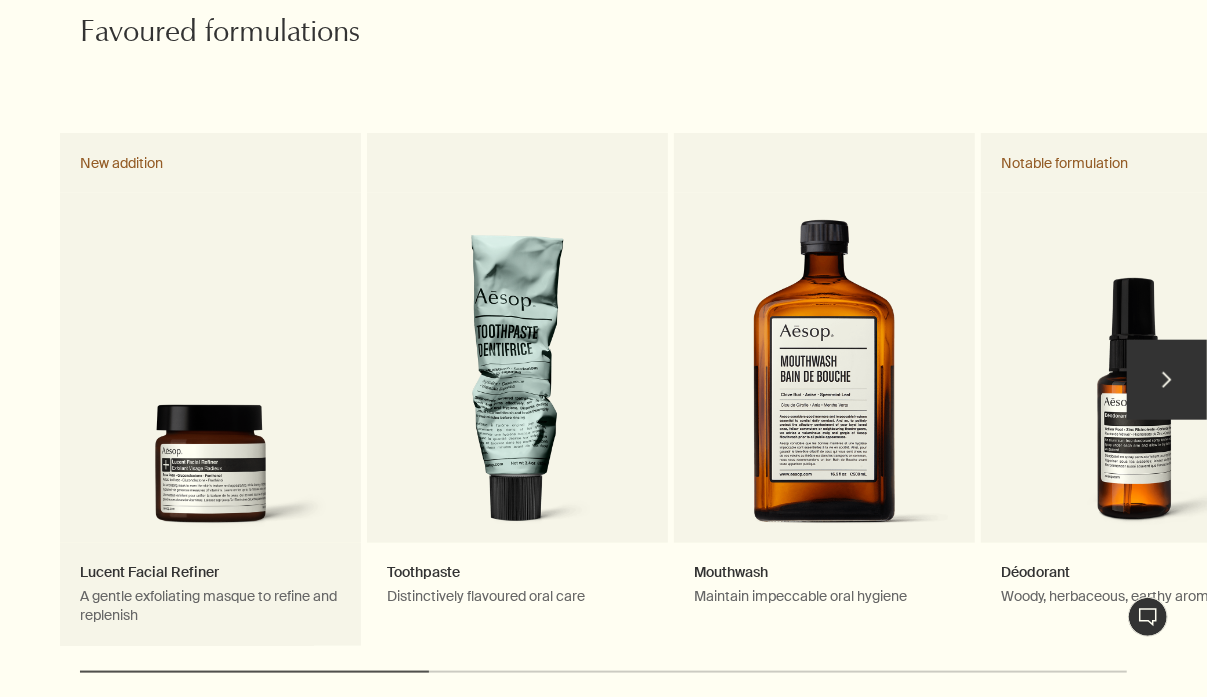 click on "Lucent Facial Refiner A gentle exfoliating masque to refine and replenish New addition" at bounding box center [210, 389] 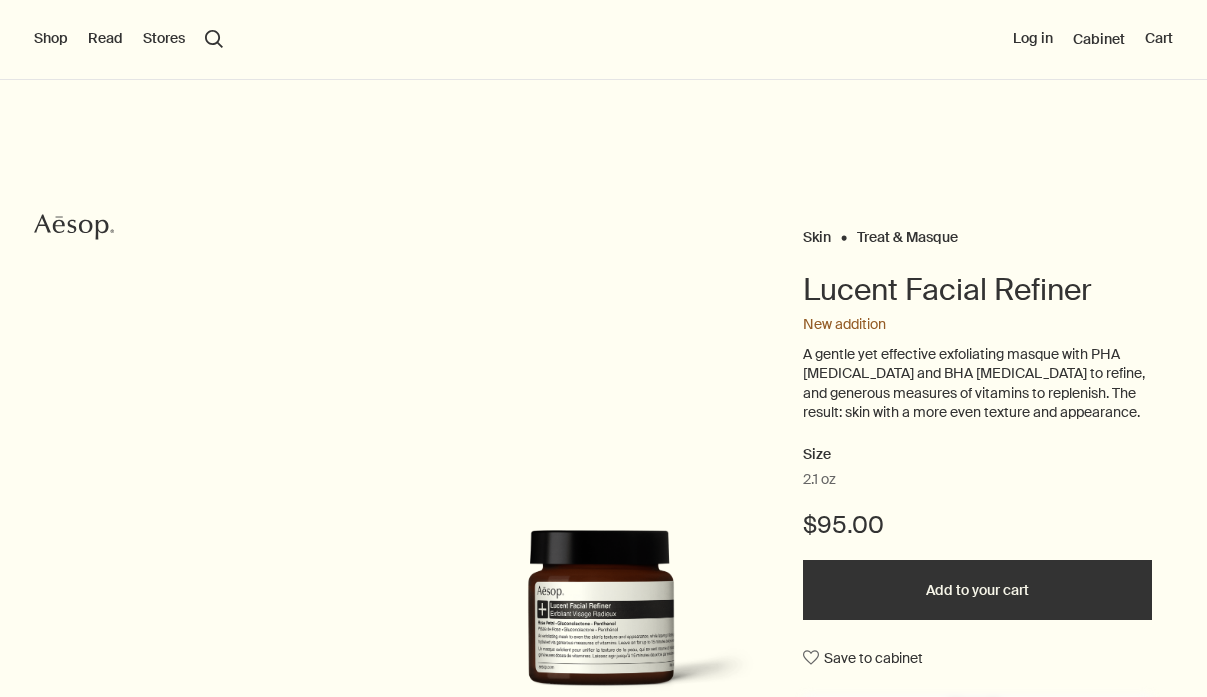 scroll, scrollTop: 0, scrollLeft: 0, axis: both 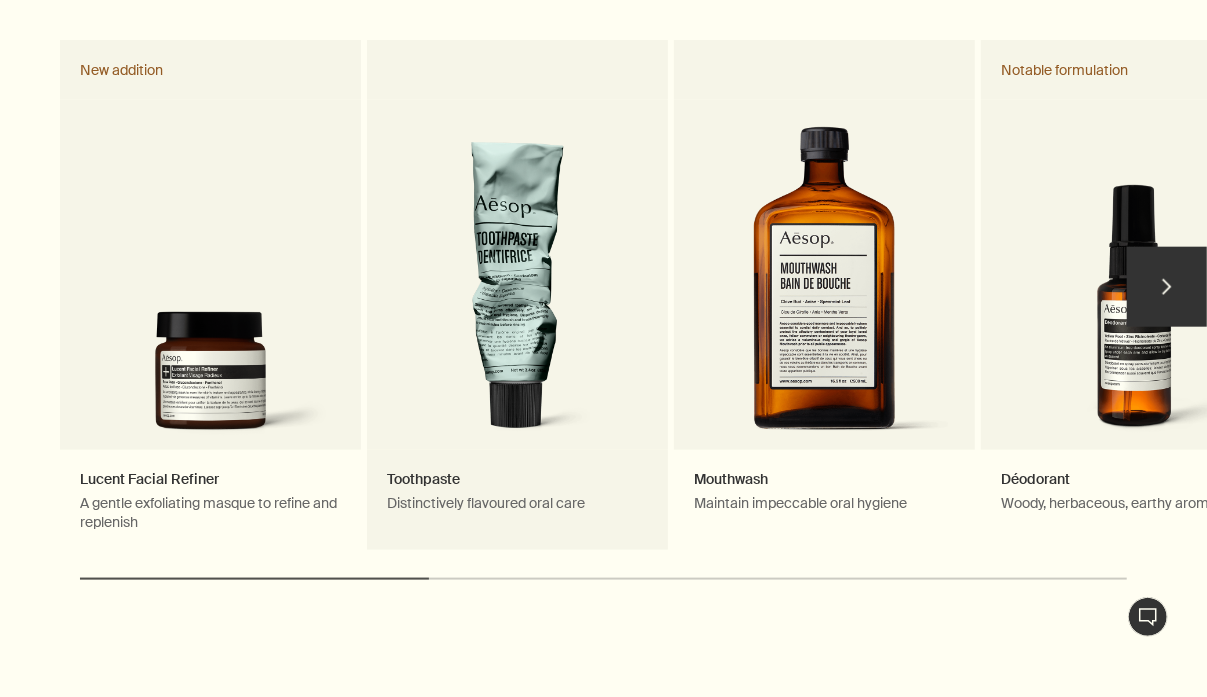 click on "Toothpaste Distinctively flavoured oral care" at bounding box center [517, 296] 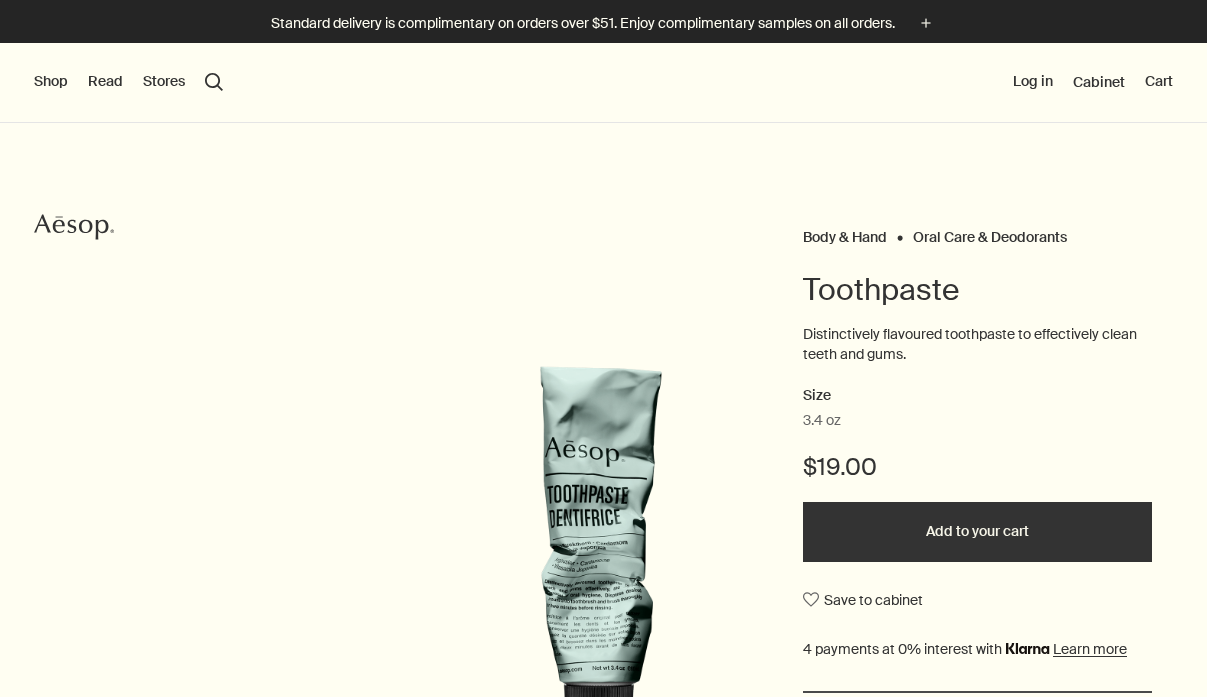 click on "Add to your cart" at bounding box center (977, 532) 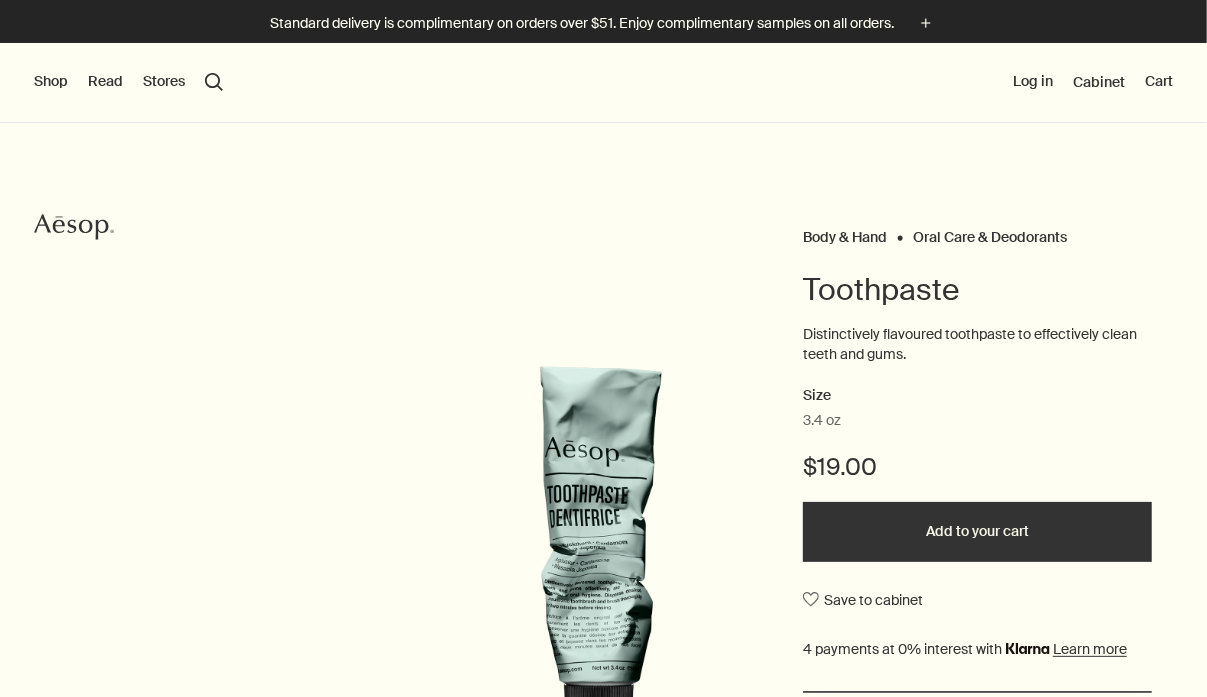 scroll, scrollTop: 0, scrollLeft: 0, axis: both 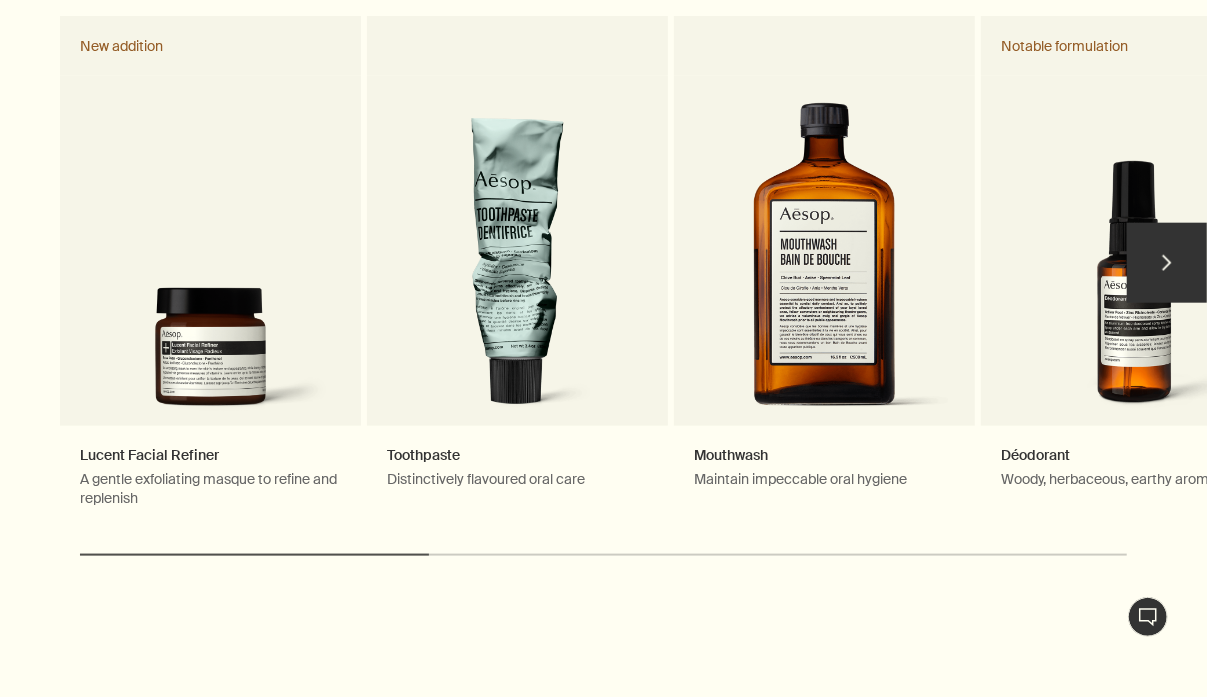 click on "chevron" at bounding box center (1167, 263) 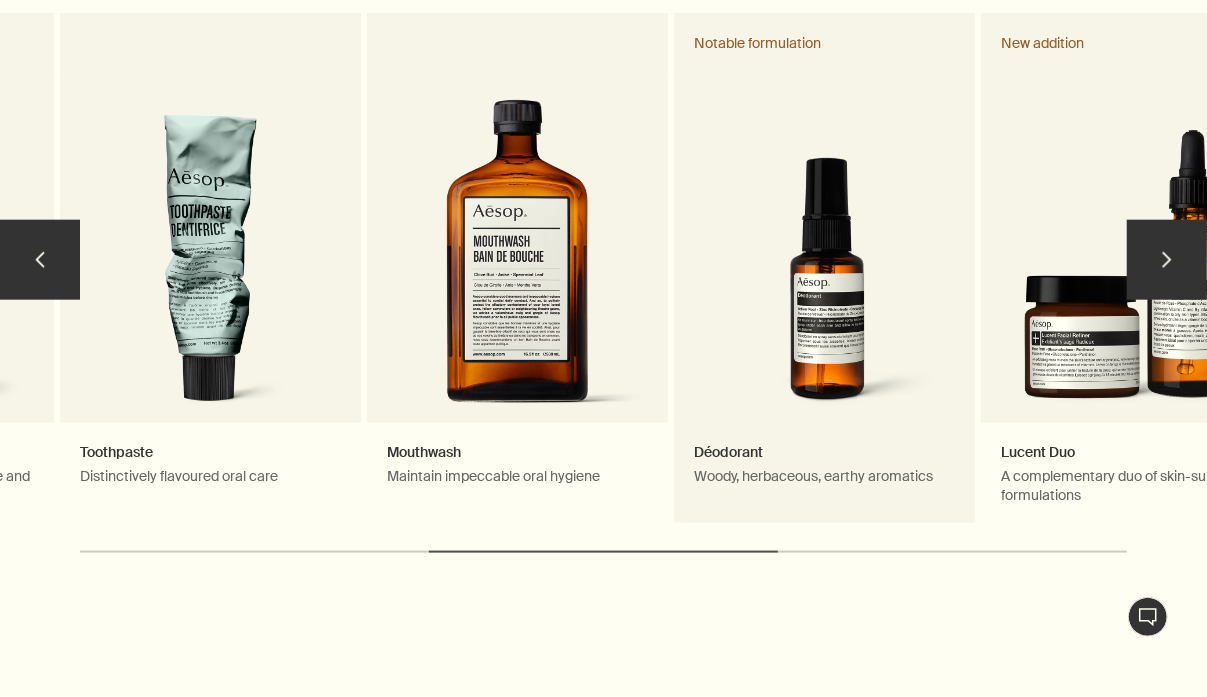 scroll, scrollTop: 1085, scrollLeft: 0, axis: vertical 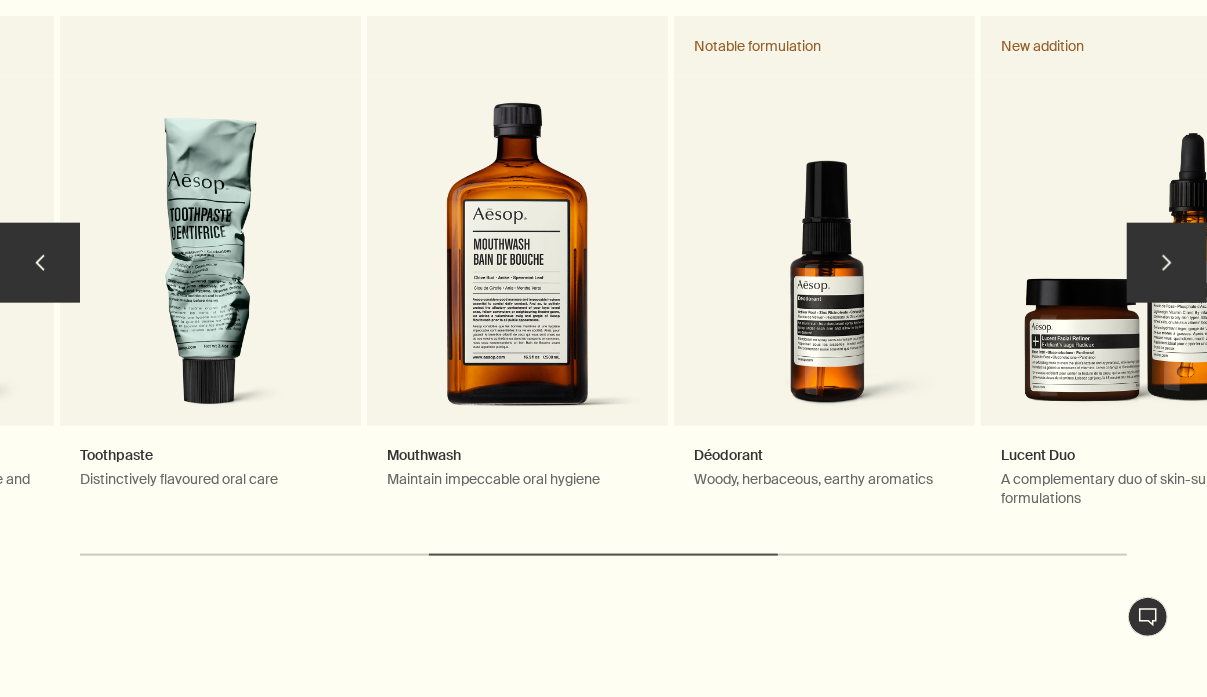 click on "chevron" at bounding box center (1167, 263) 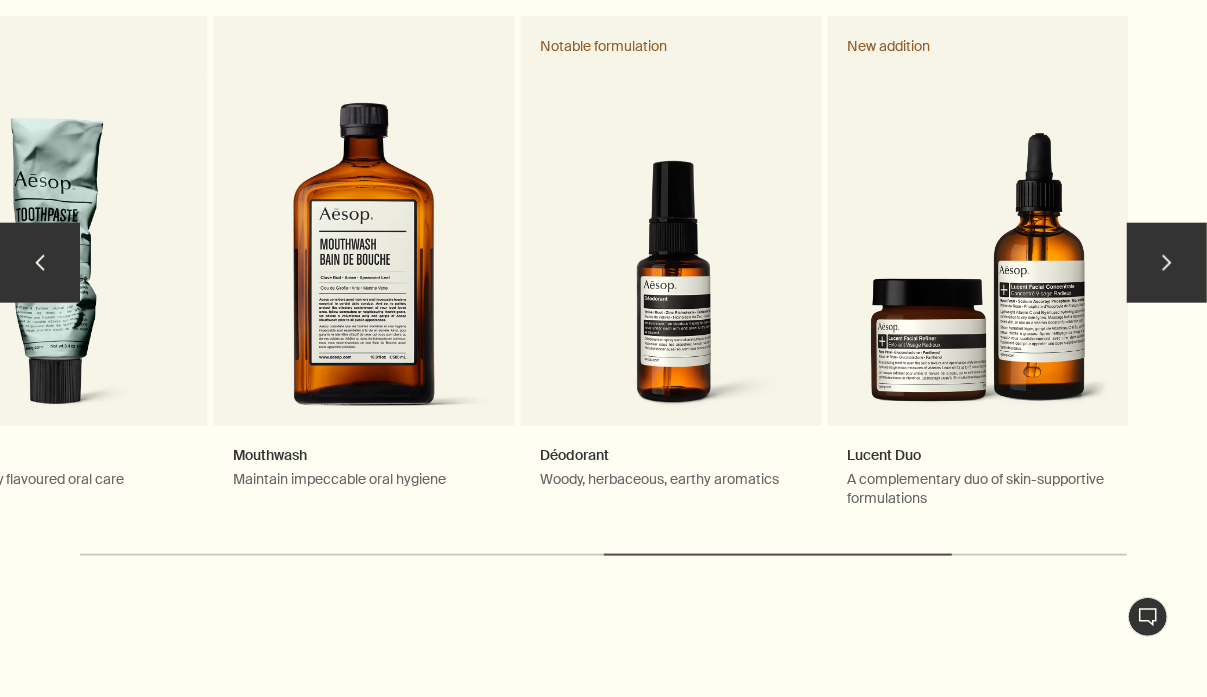 click on "chevron" at bounding box center [1167, 263] 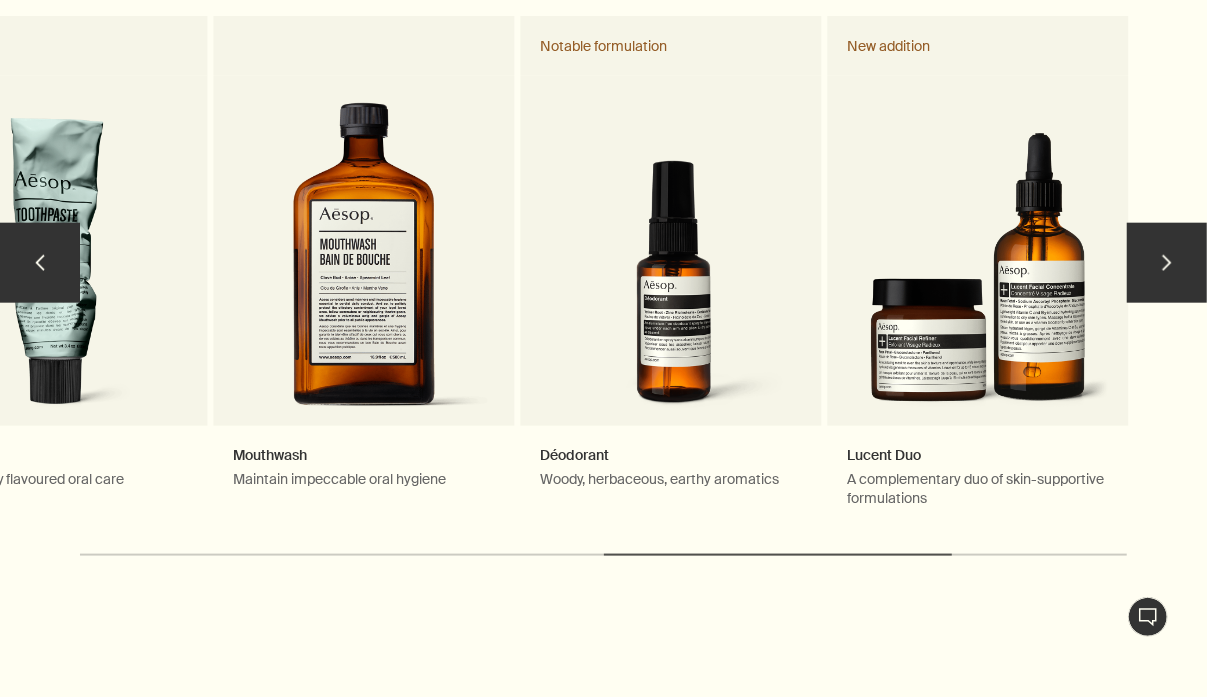 click on "chevron Lucent Facial Refiner A gentle exfoliating masque to refine and replenish New addition Toothpaste Distinctively flavoured oral care Mouthwash Maintain impeccable oral hygiene Déodorant Woody, herbaceous, earthy aromatics Notable formulation Lucent Duo A complementary duo of skin-supportive formulations New addition chevron" at bounding box center (603, 302) 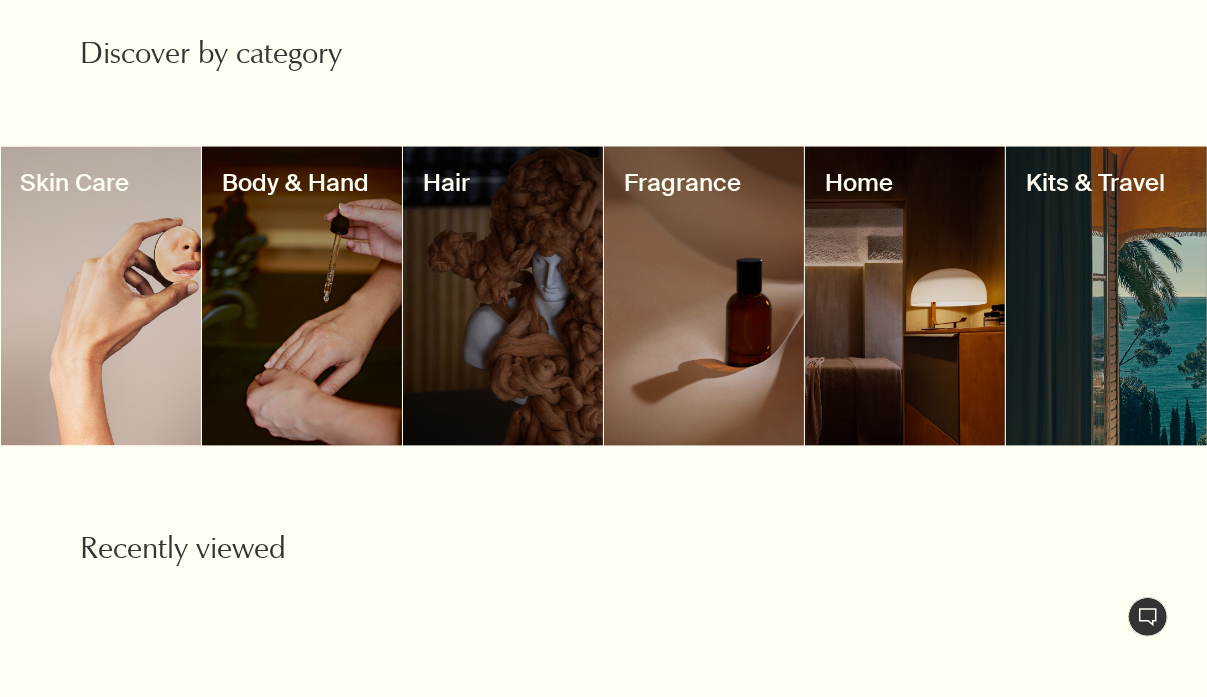 scroll, scrollTop: 1781, scrollLeft: 0, axis: vertical 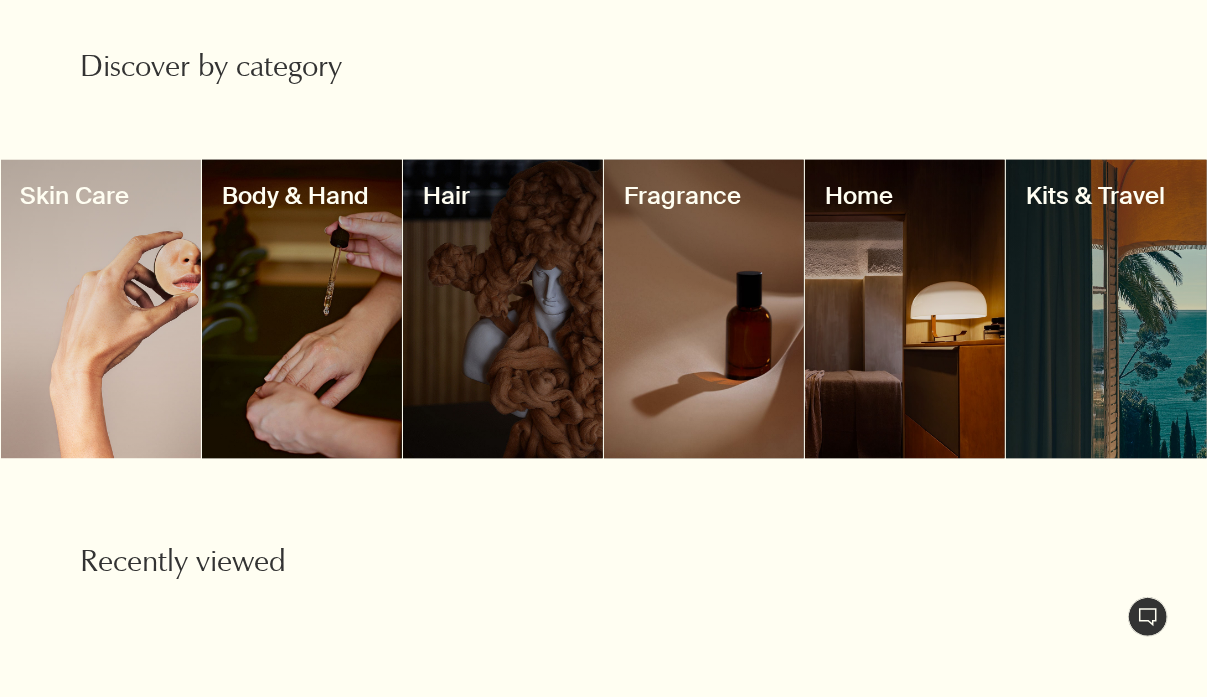 click at bounding box center [101, 309] 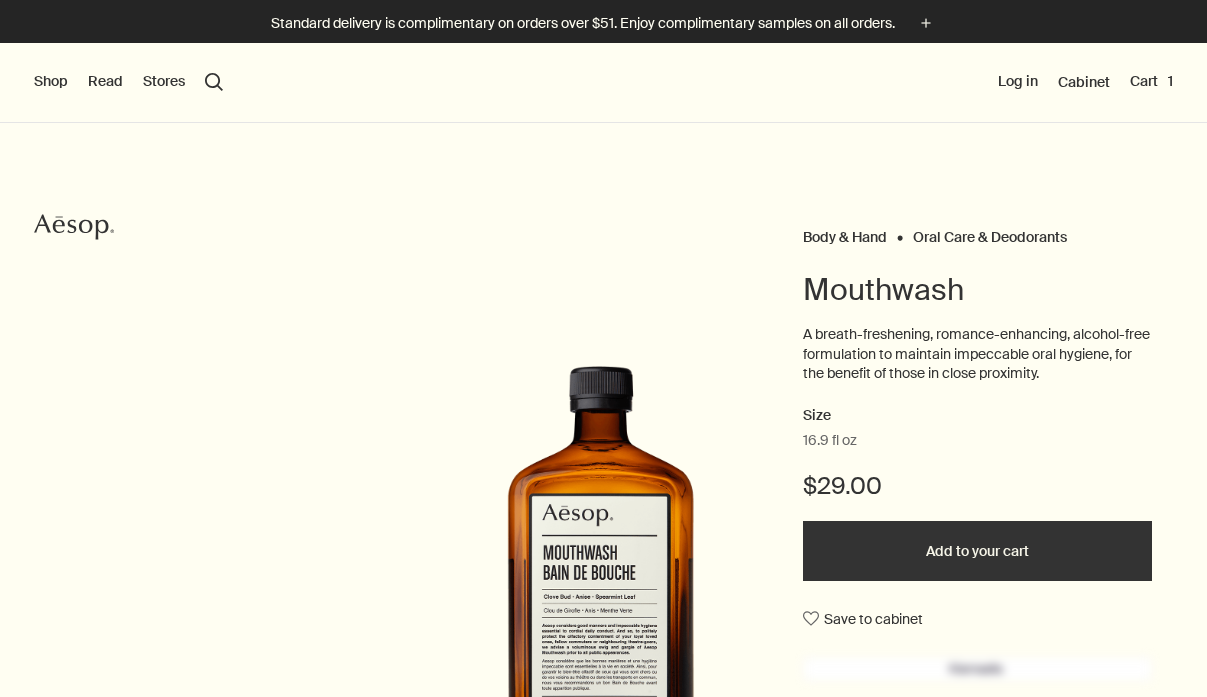 scroll, scrollTop: 0, scrollLeft: 0, axis: both 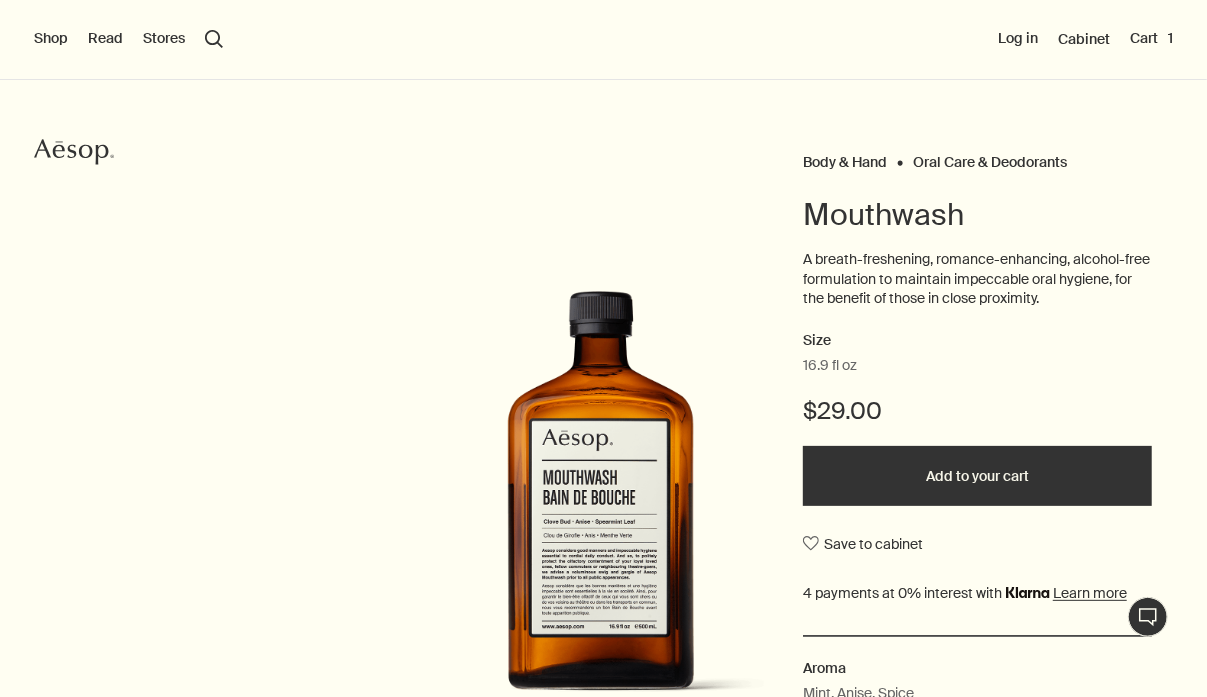 click on "Add to your cart" at bounding box center (977, 476) 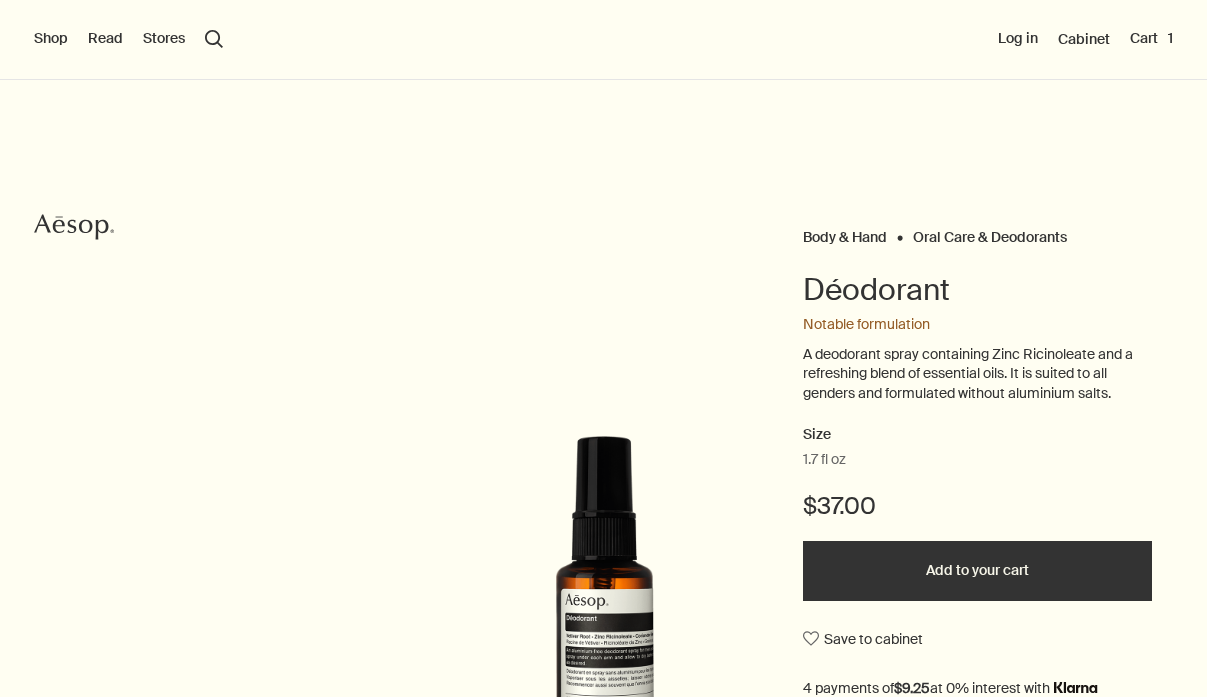 scroll, scrollTop: 0, scrollLeft: 0, axis: both 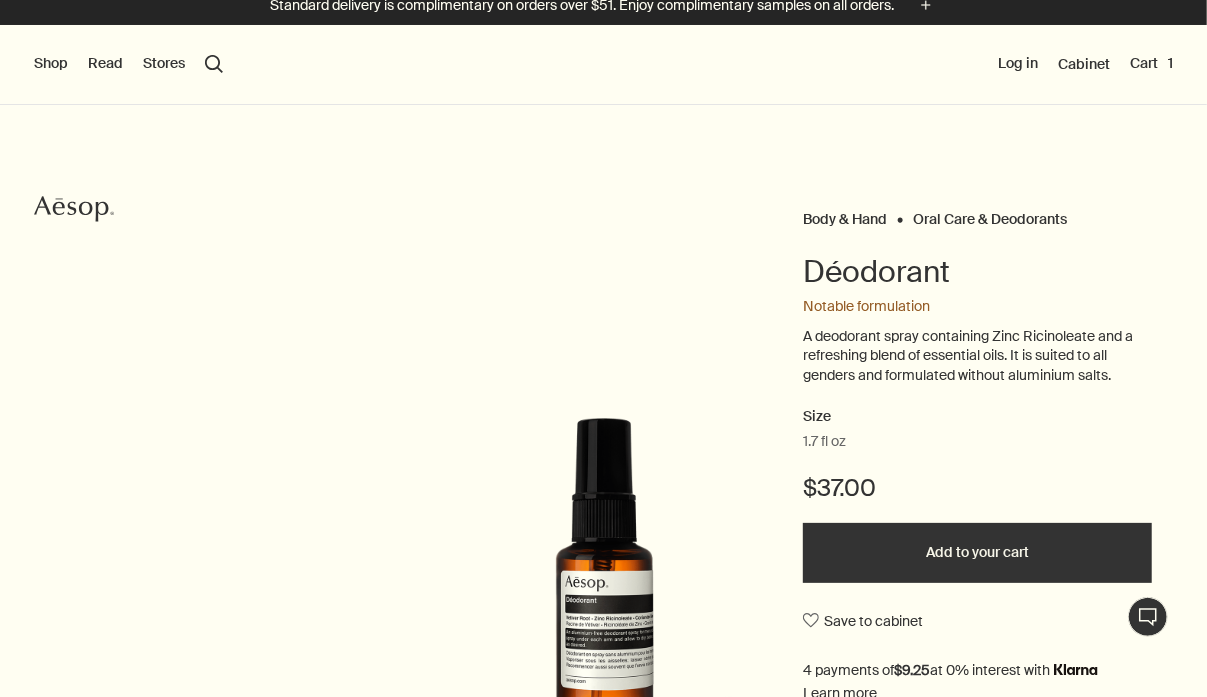 click on "Add to your cart" at bounding box center (977, 553) 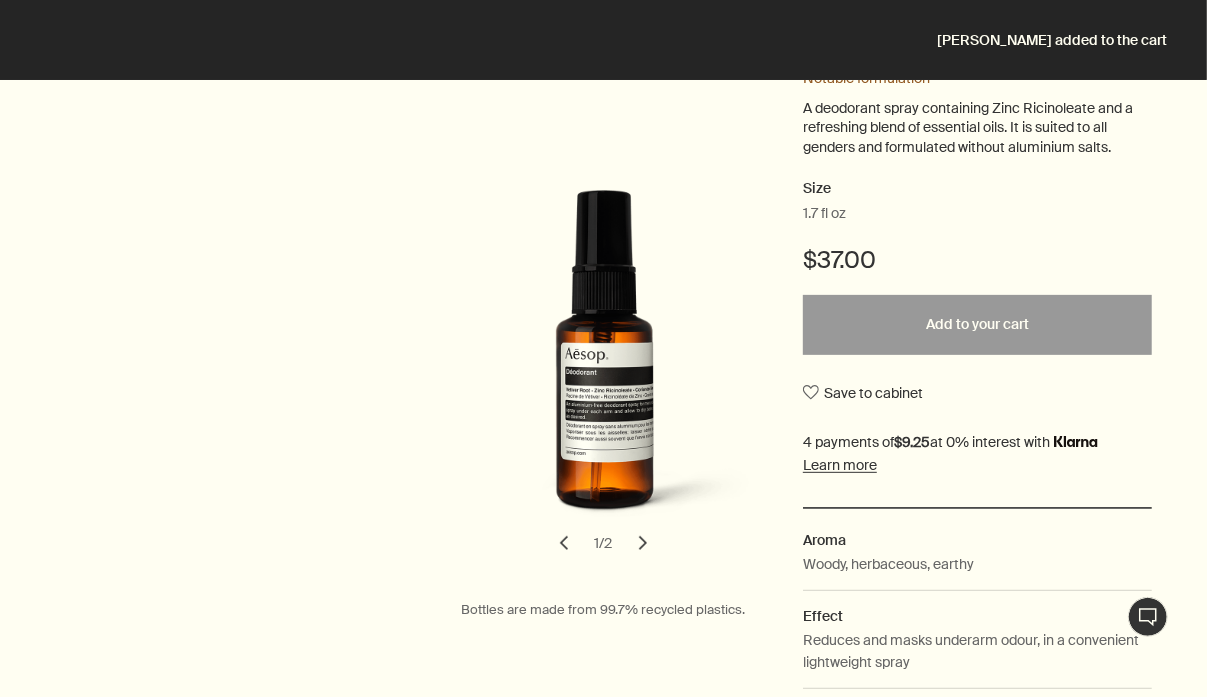 scroll, scrollTop: 254, scrollLeft: 0, axis: vertical 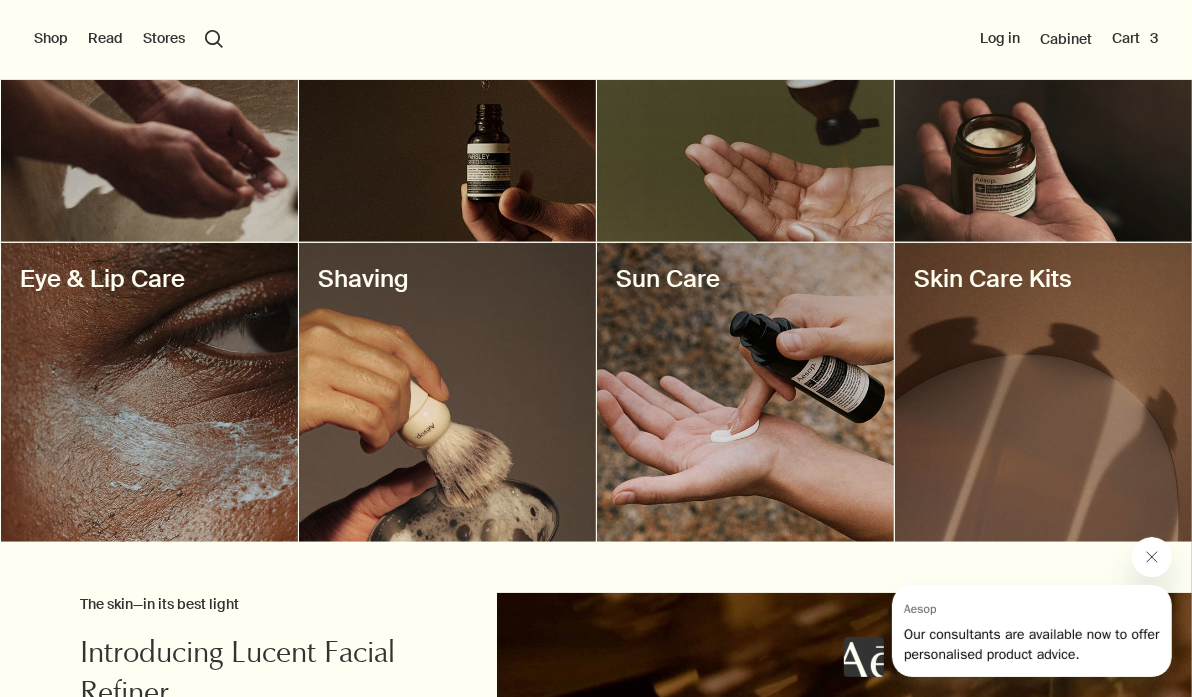 click 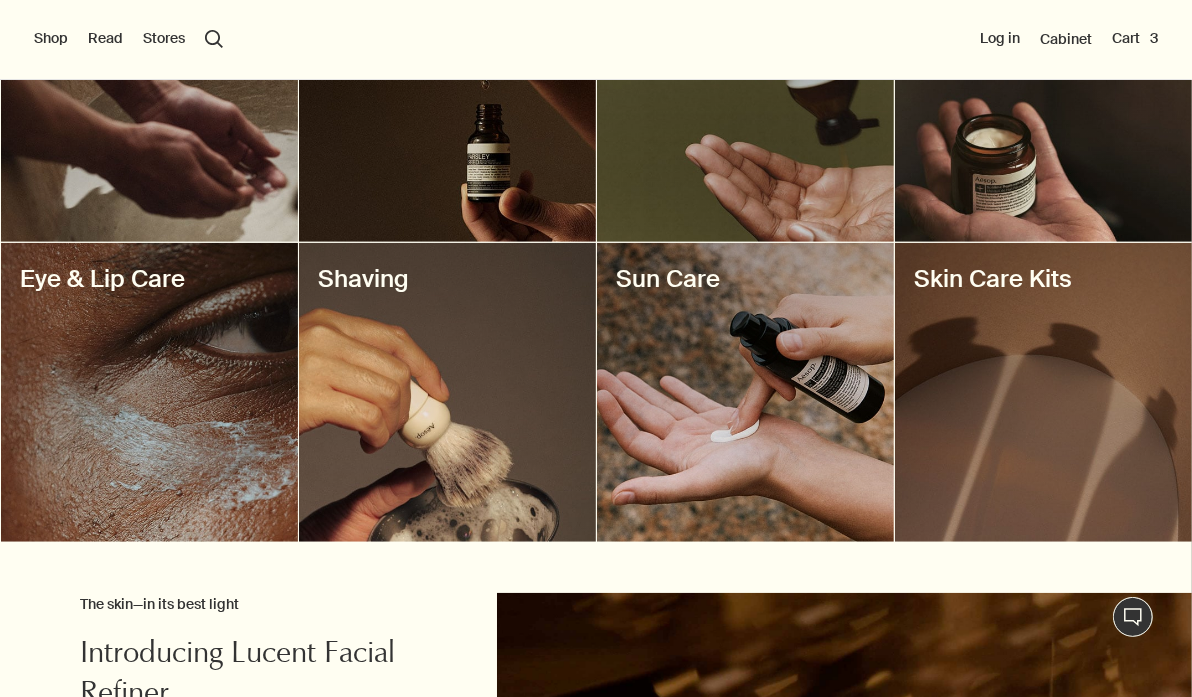 click at bounding box center (447, 392) 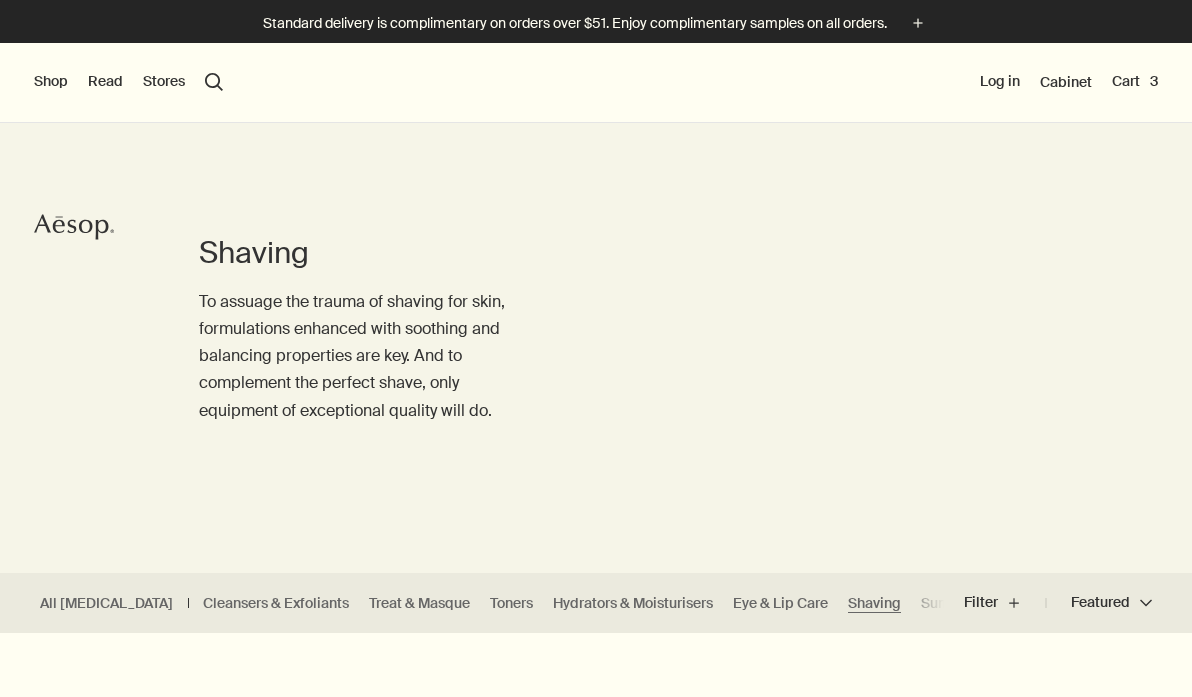 scroll, scrollTop: 0, scrollLeft: 0, axis: both 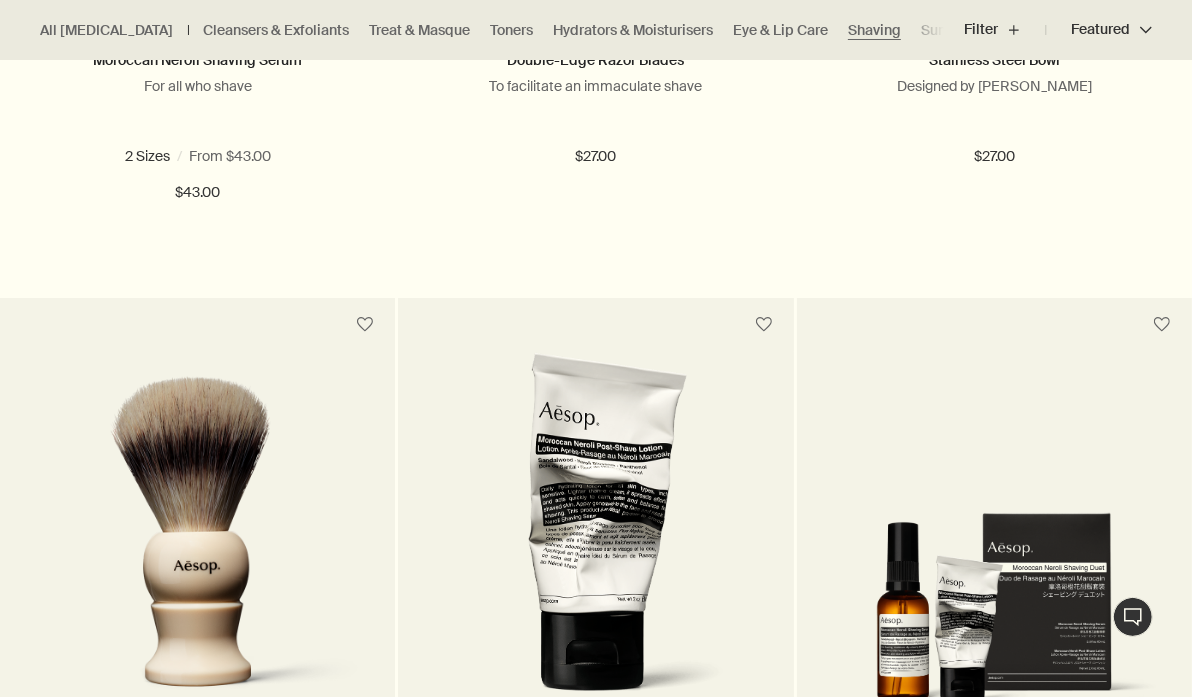 click at bounding box center [994, 615] 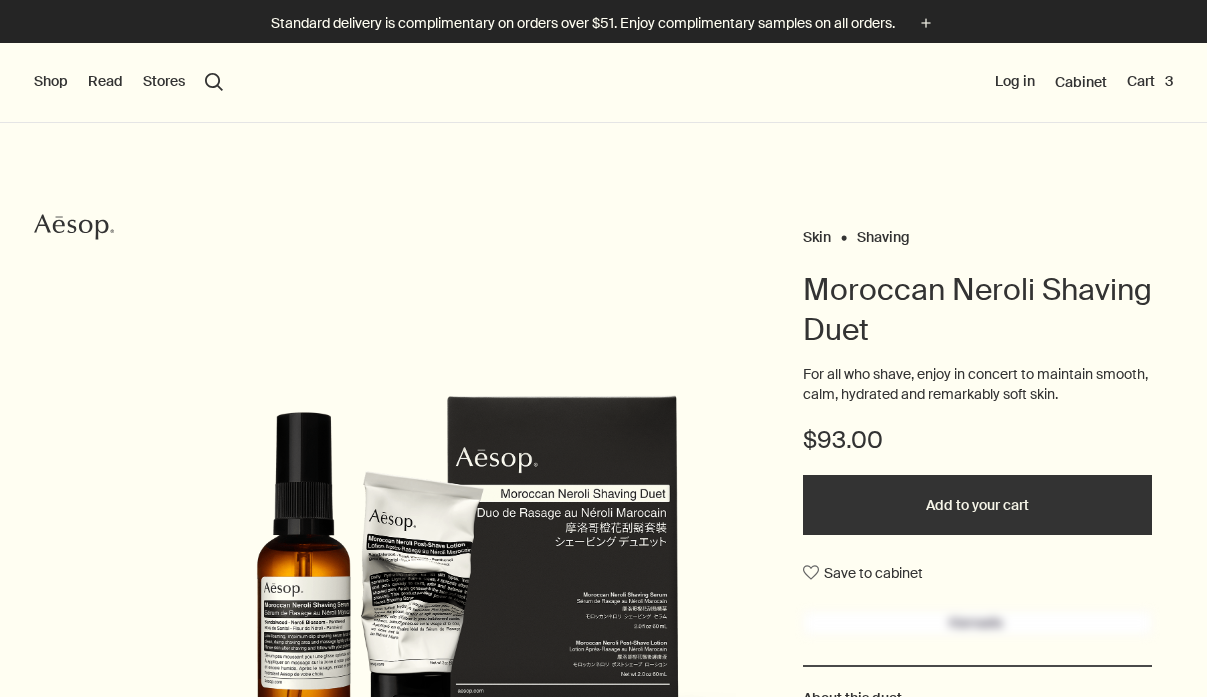 scroll, scrollTop: 0, scrollLeft: 0, axis: both 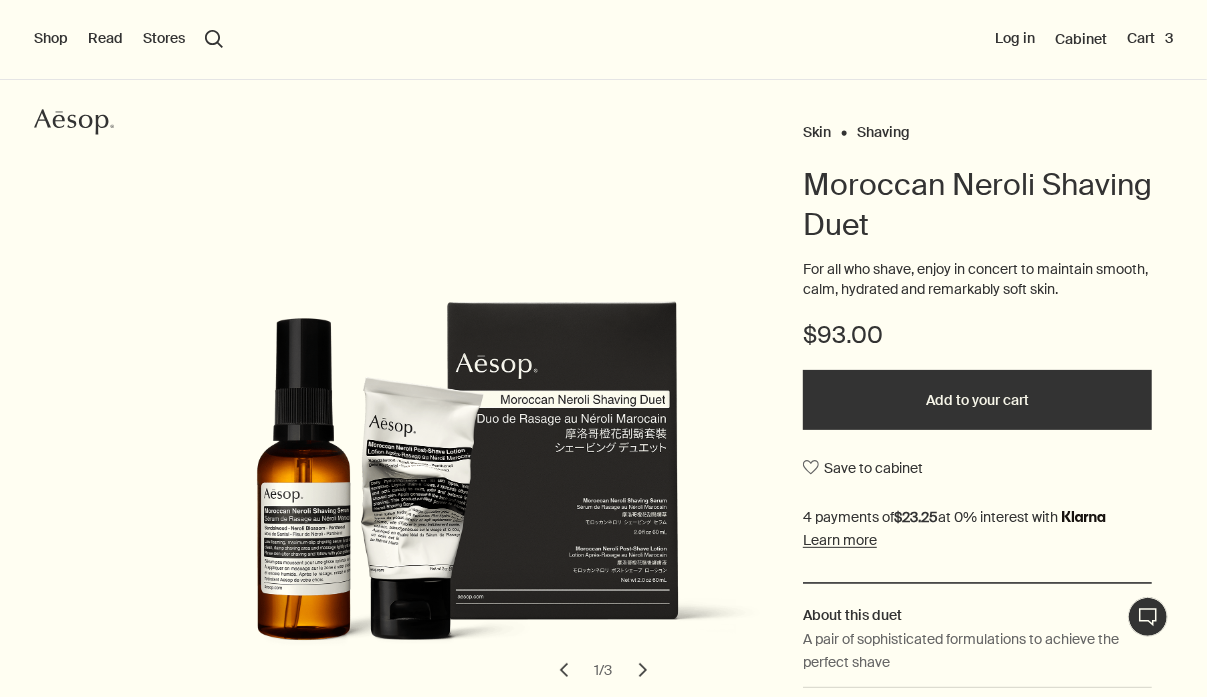 click on "Add to your cart" at bounding box center [977, 400] 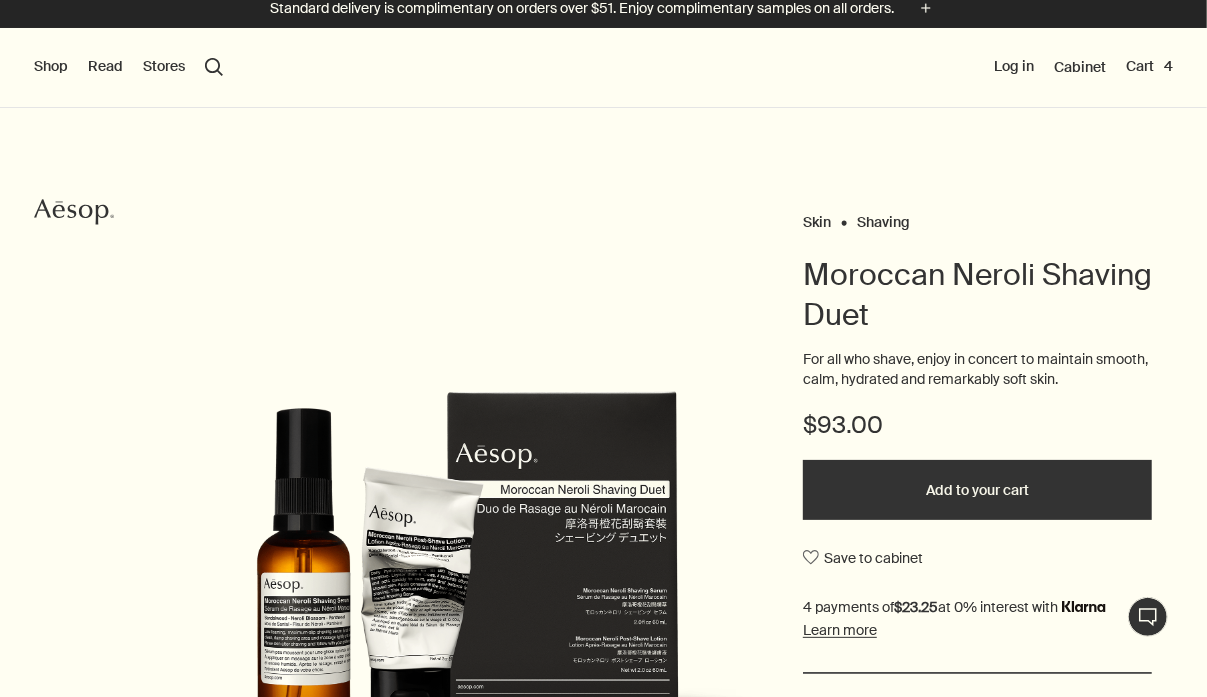 scroll, scrollTop: 0, scrollLeft: 0, axis: both 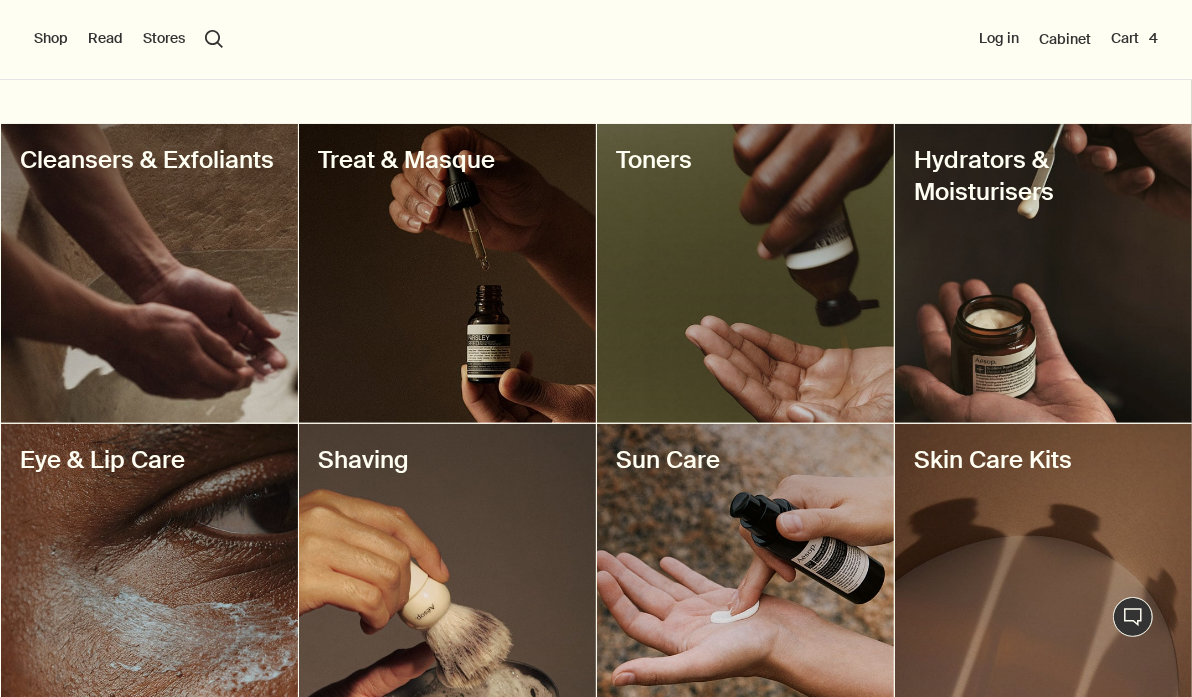 click at bounding box center [149, 573] 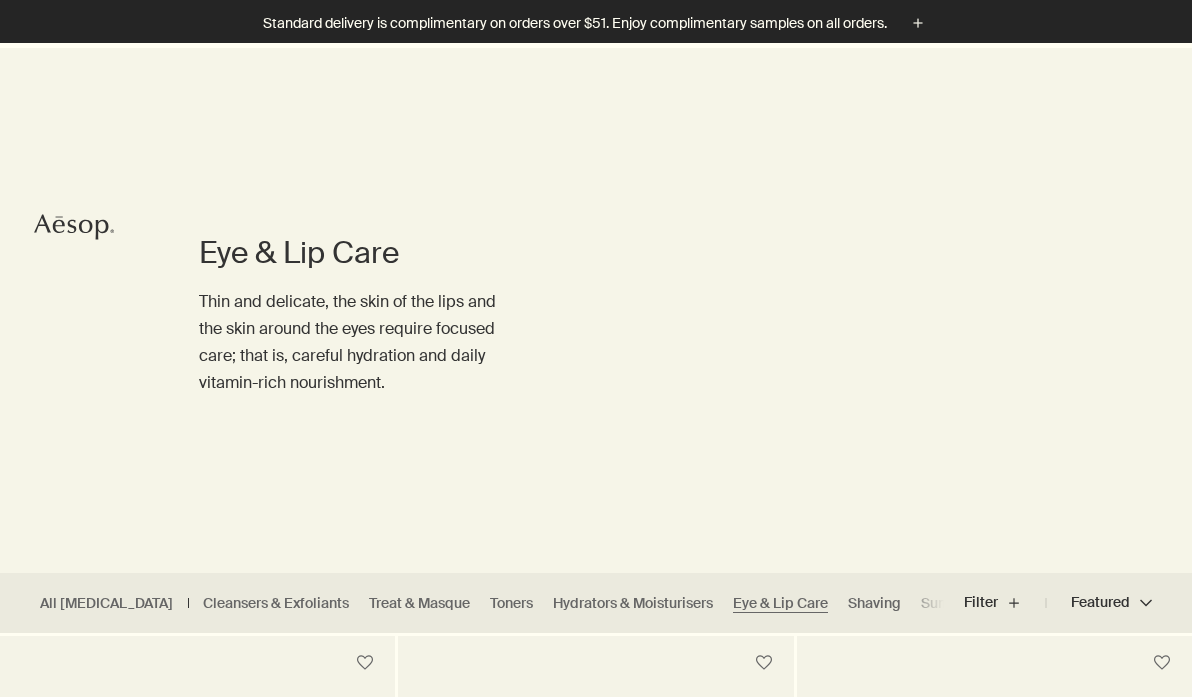 scroll, scrollTop: 336, scrollLeft: 0, axis: vertical 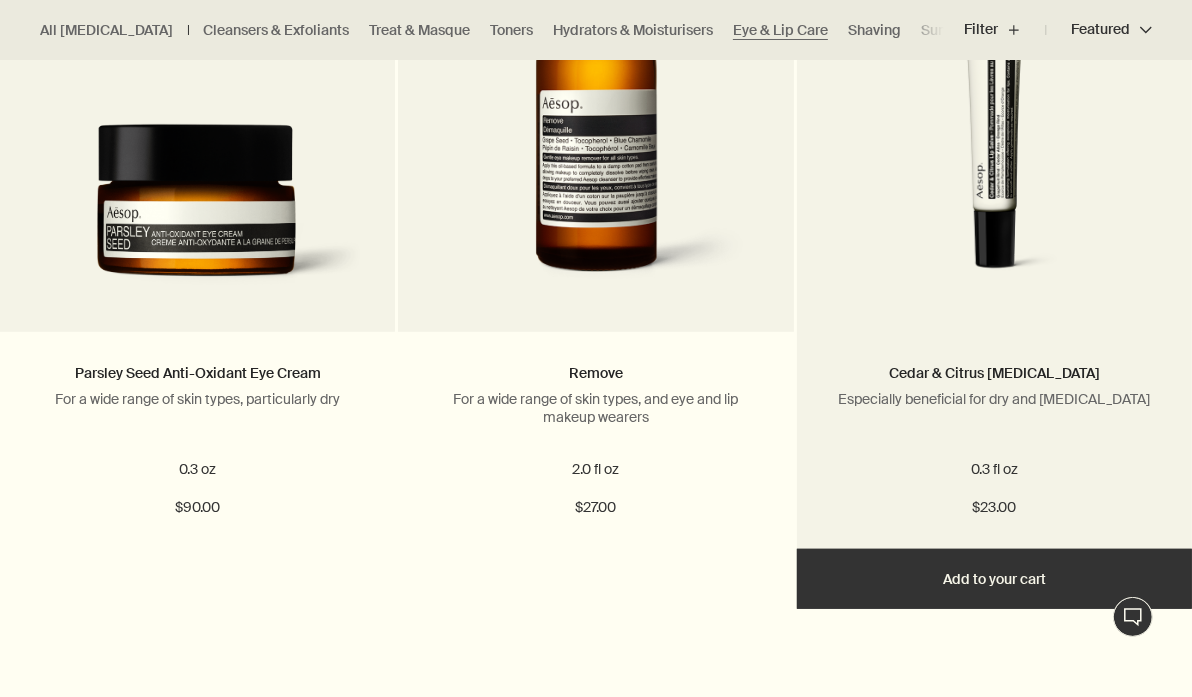 click on "Add Add to your cart" at bounding box center [994, 579] 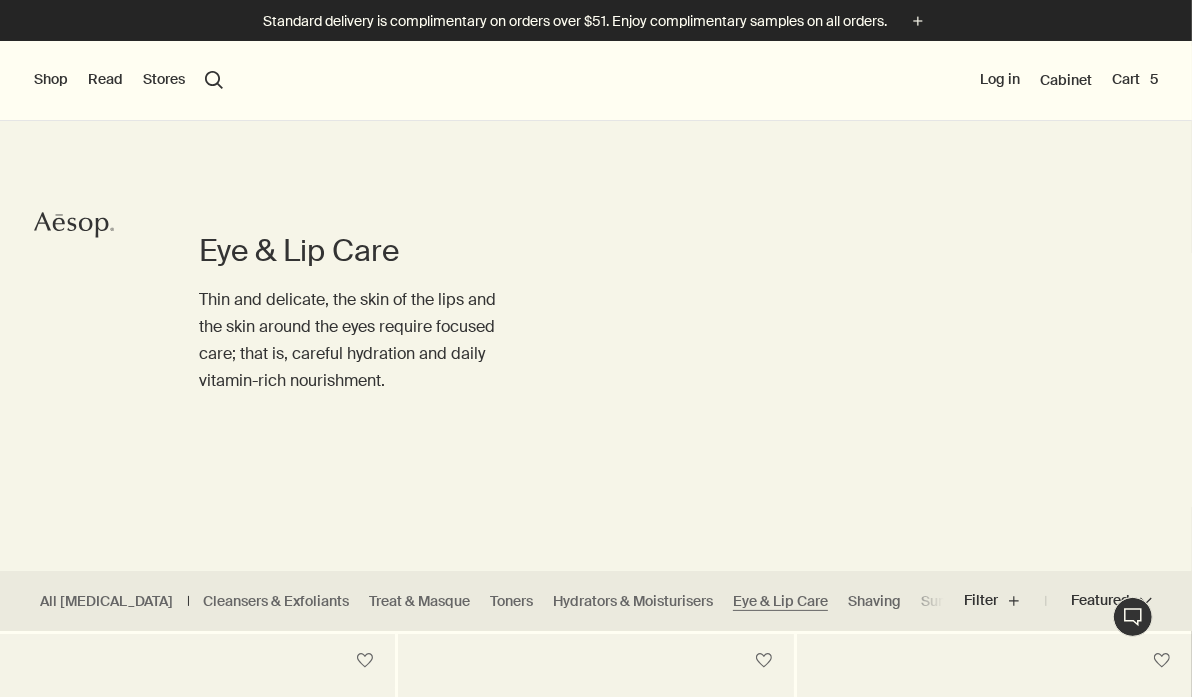 scroll, scrollTop: 0, scrollLeft: 0, axis: both 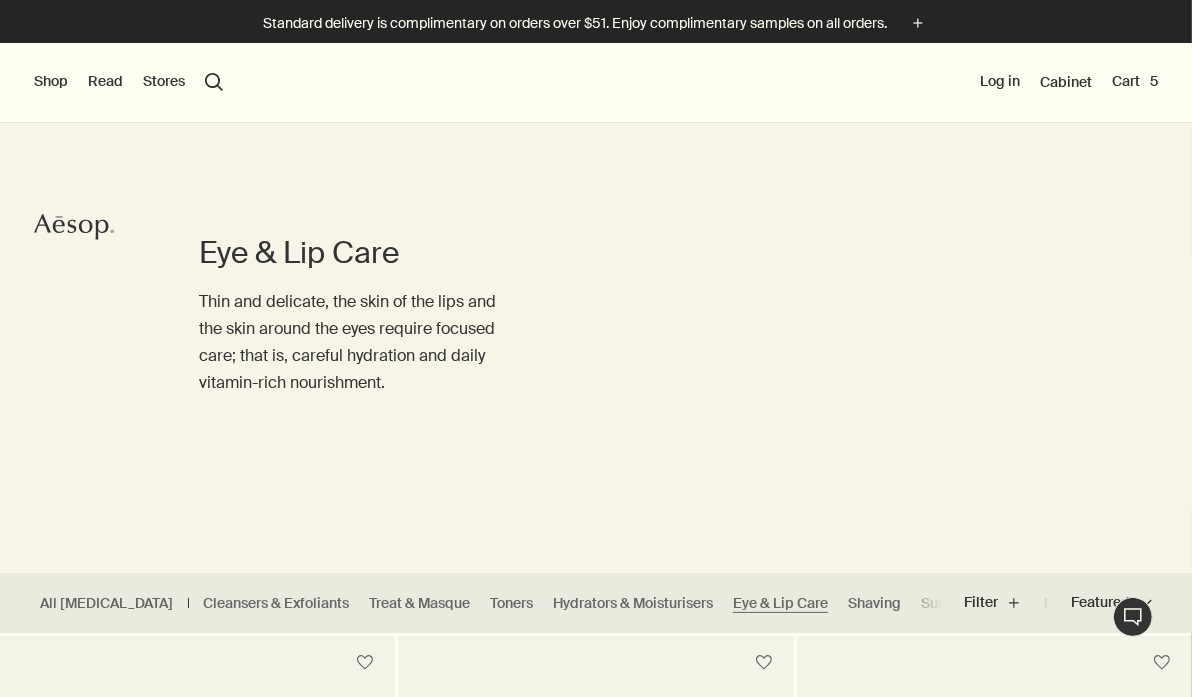 click on "Thin and delicate, the skin of the lips and the skin around the eyes require focused care; that is, careful hydration and daily vitamin-rich nourishment." at bounding box center [357, 342] 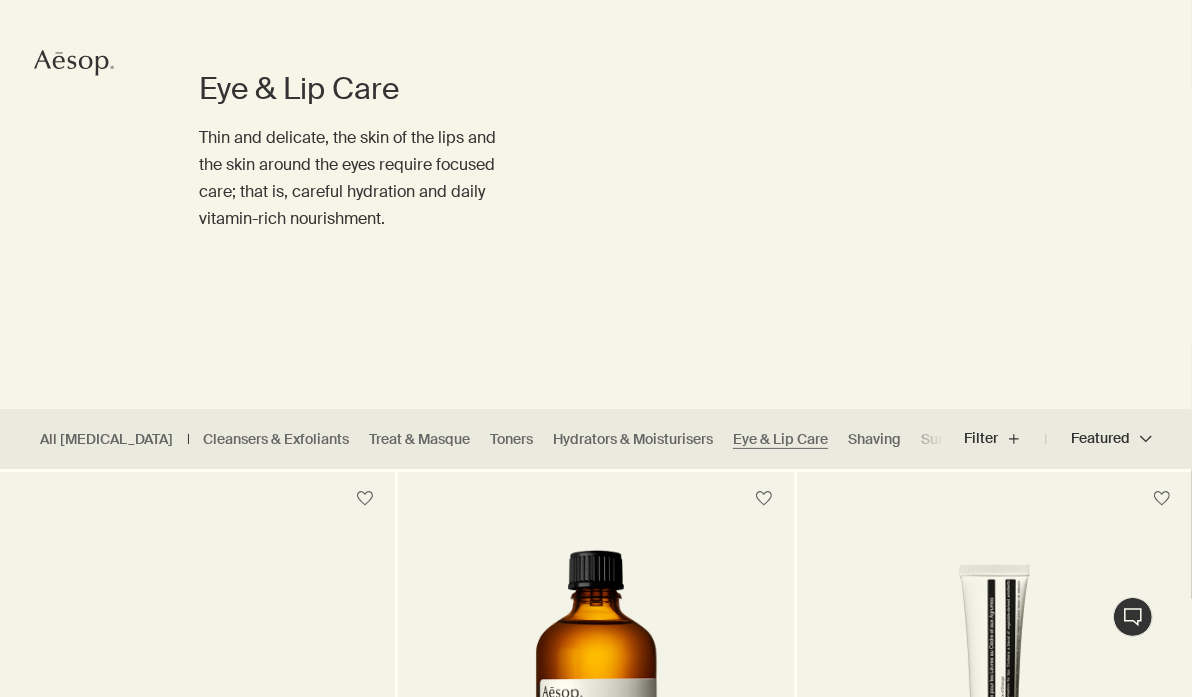 scroll, scrollTop: 168, scrollLeft: 0, axis: vertical 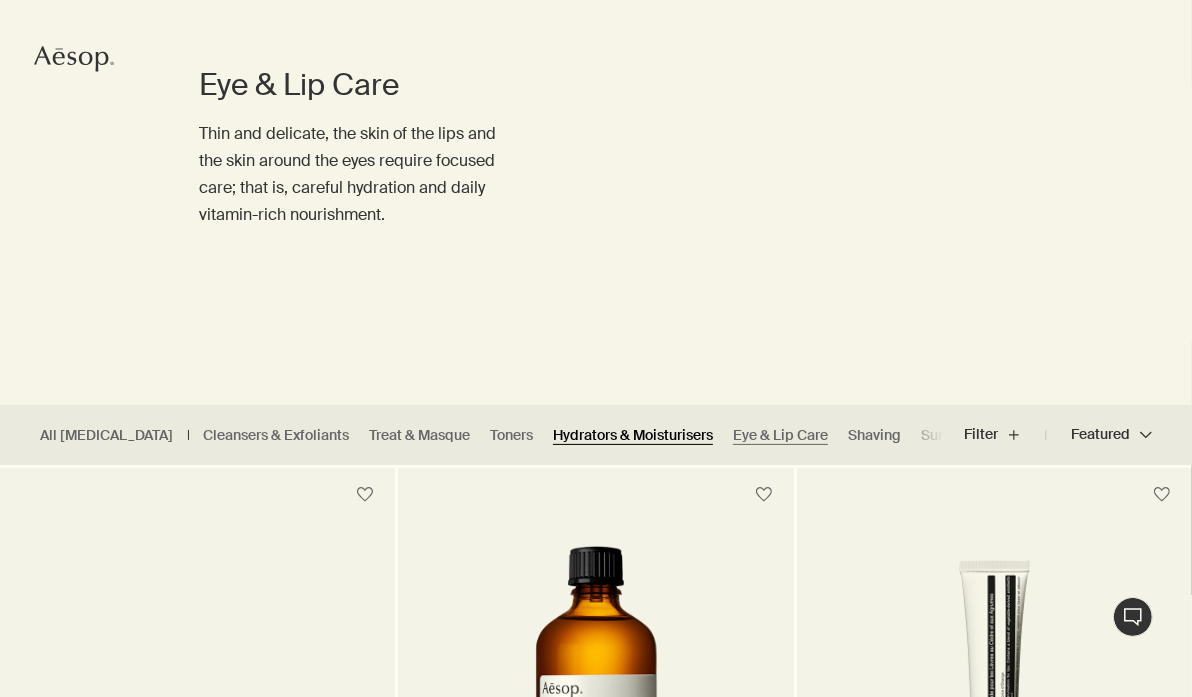 click on "Hydrators & Moisturisers" at bounding box center (633, 435) 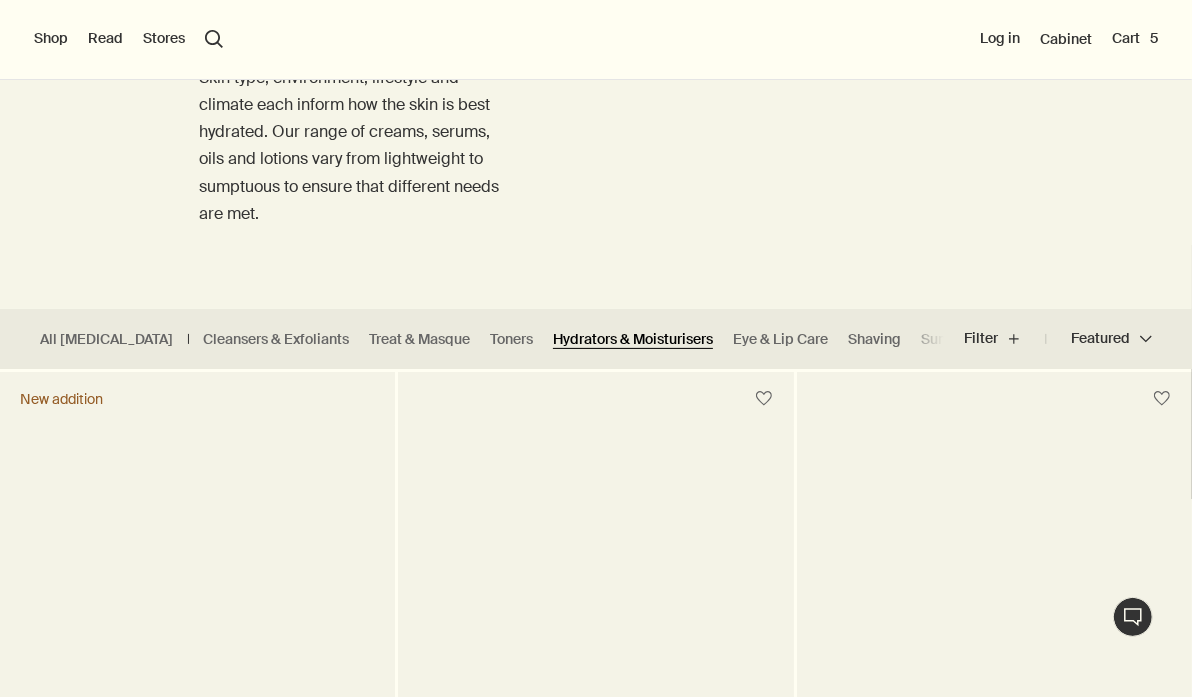 scroll, scrollTop: 262, scrollLeft: 0, axis: vertical 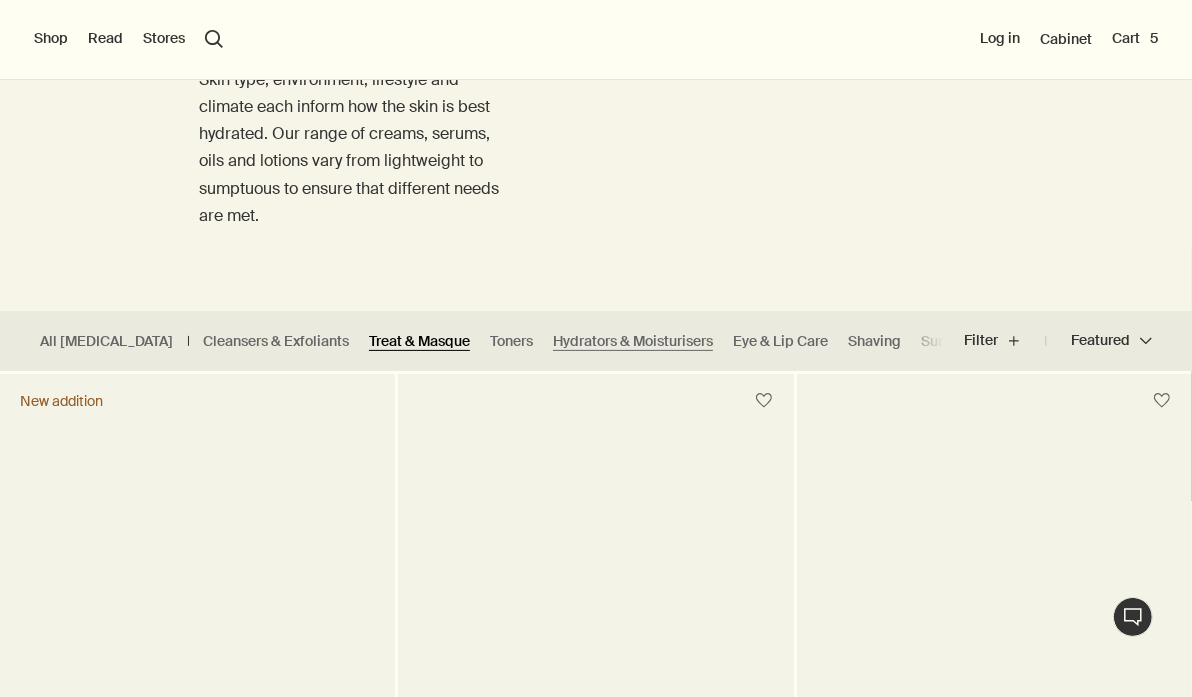 click on "Treat & Masque" at bounding box center (419, 341) 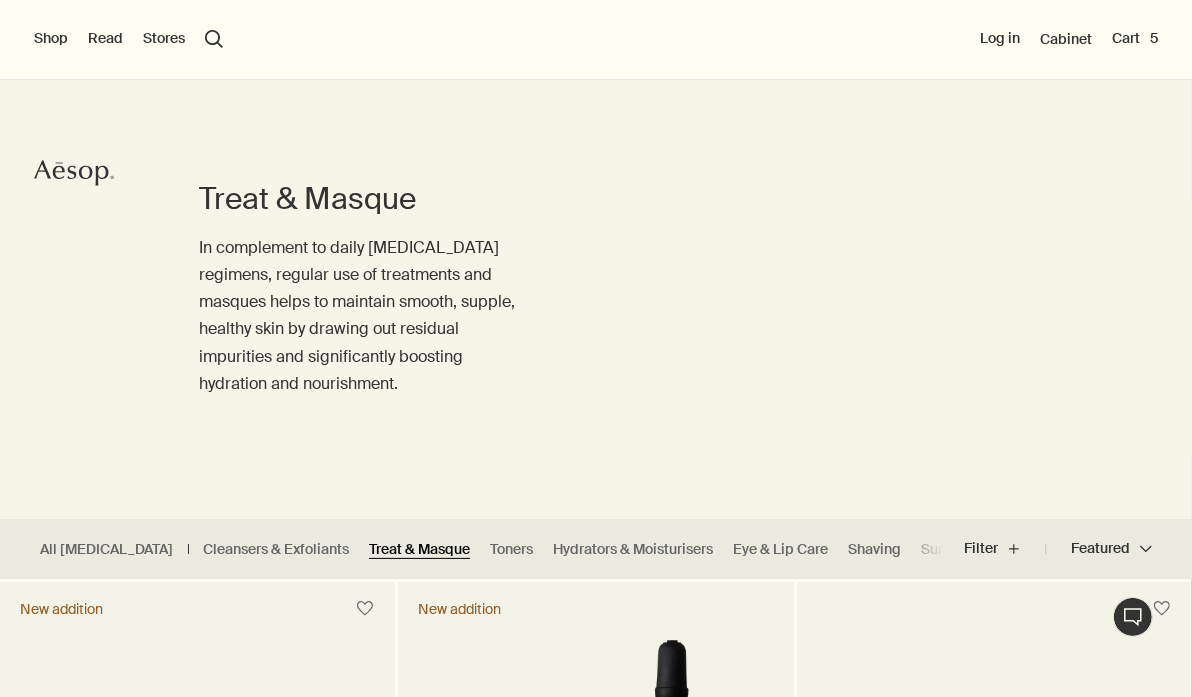 scroll, scrollTop: 0, scrollLeft: 0, axis: both 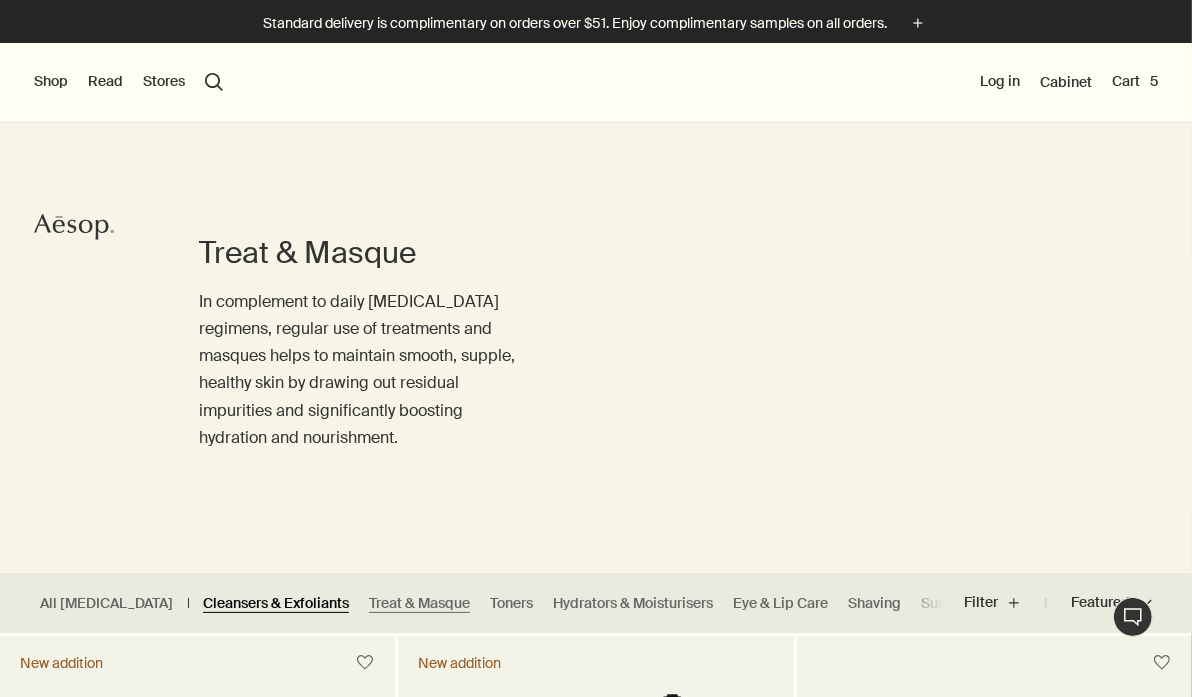 click on "Cleansers & Exfoliants" at bounding box center (276, 603) 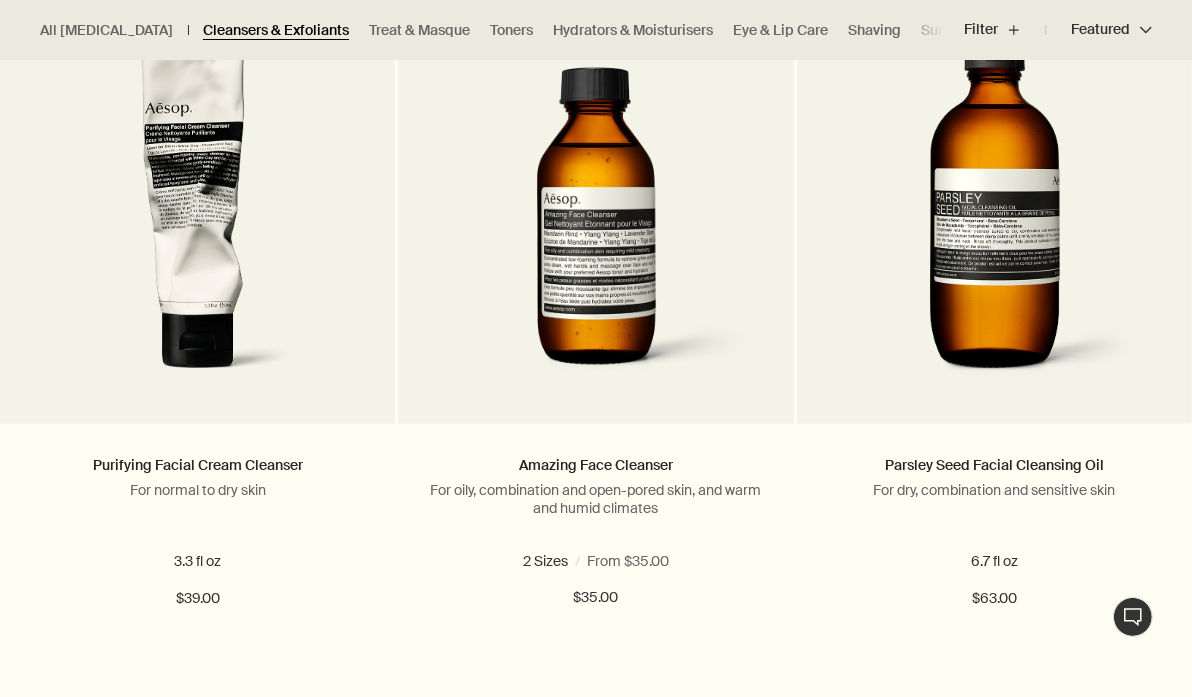 scroll, scrollTop: 1391, scrollLeft: 0, axis: vertical 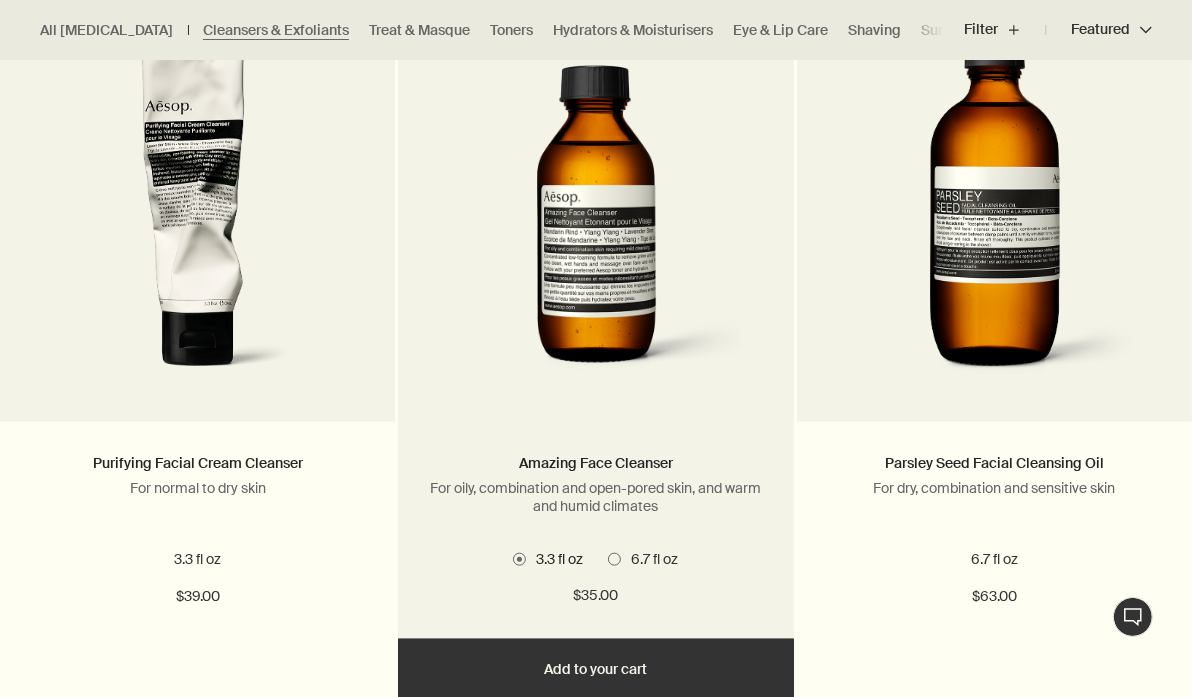 click on "For oily, combination and open-pored skin, and warm and humid climates" at bounding box center (595, 497) 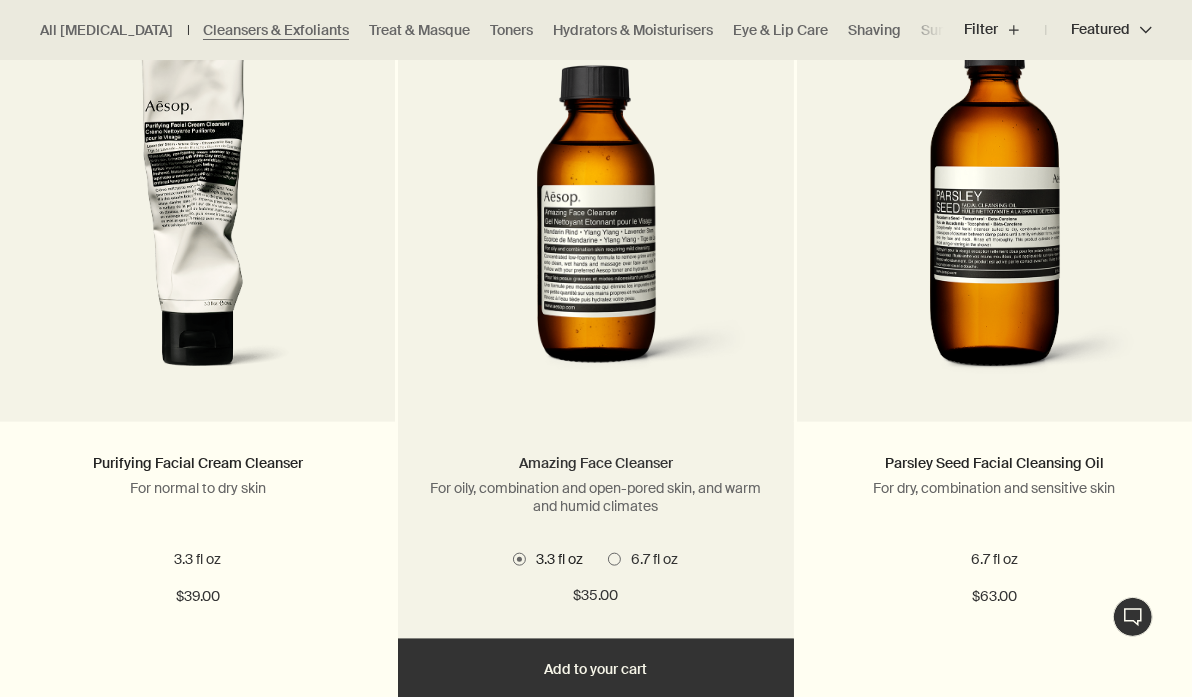 click on "Amazing Face Cleanser" at bounding box center [596, 463] 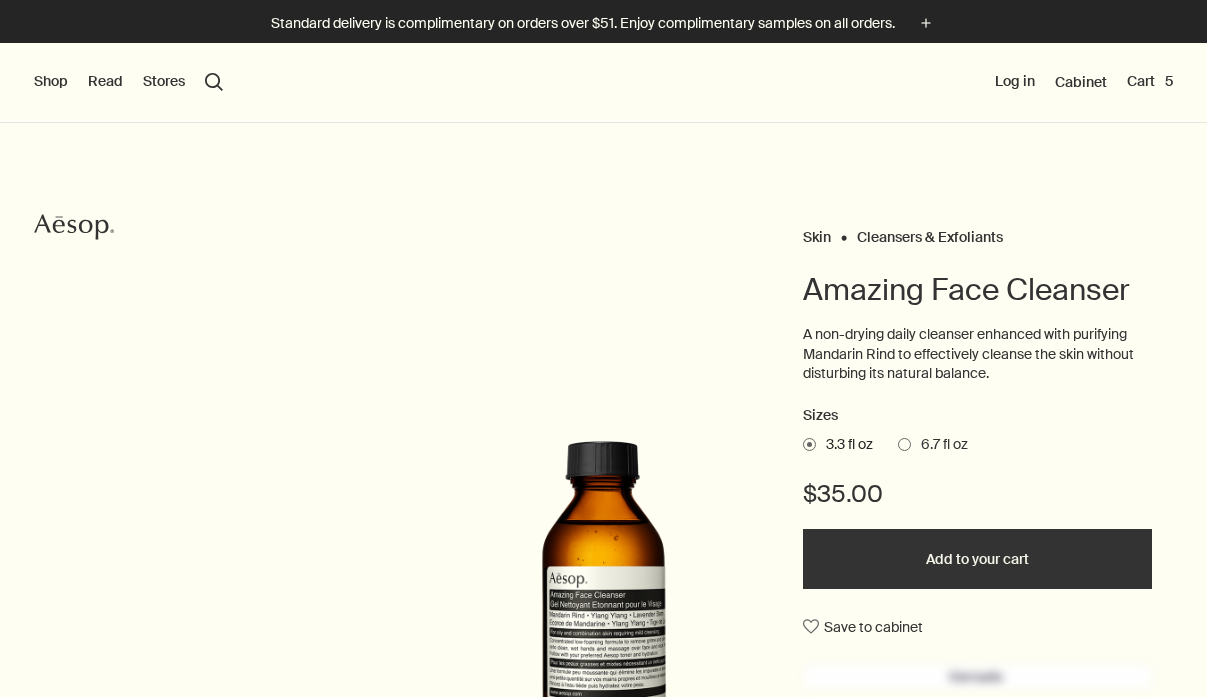 scroll, scrollTop: 0, scrollLeft: 0, axis: both 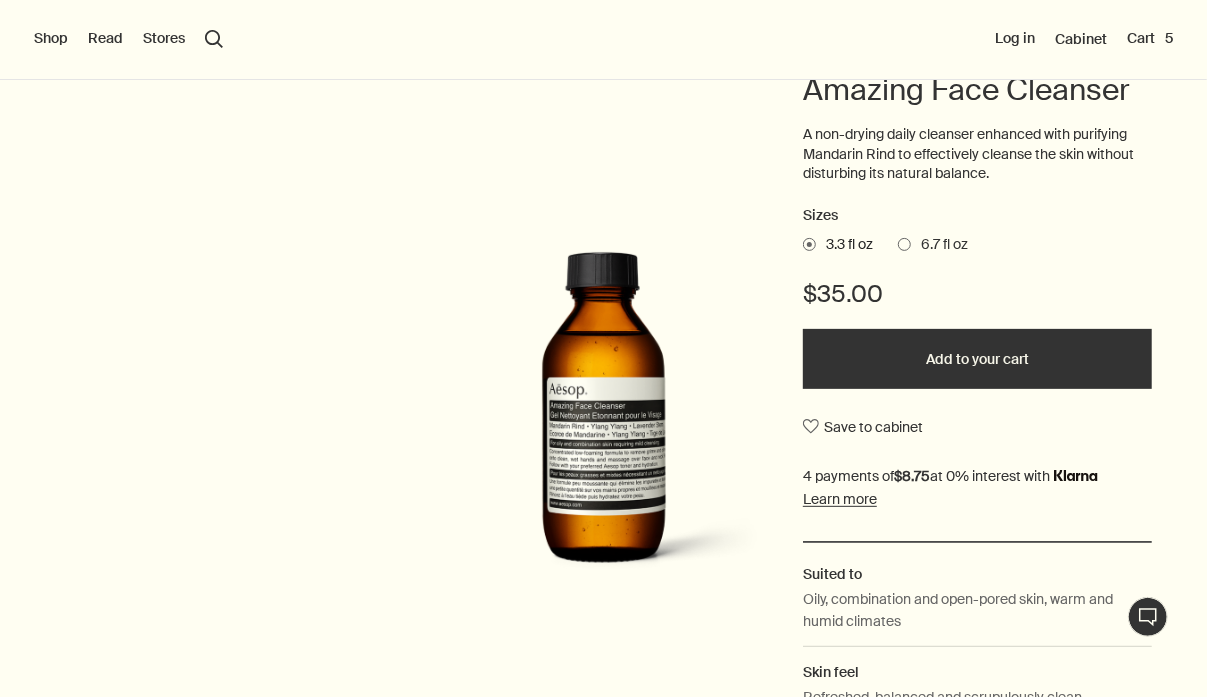 click on "6.7 fl oz" at bounding box center [939, 245] 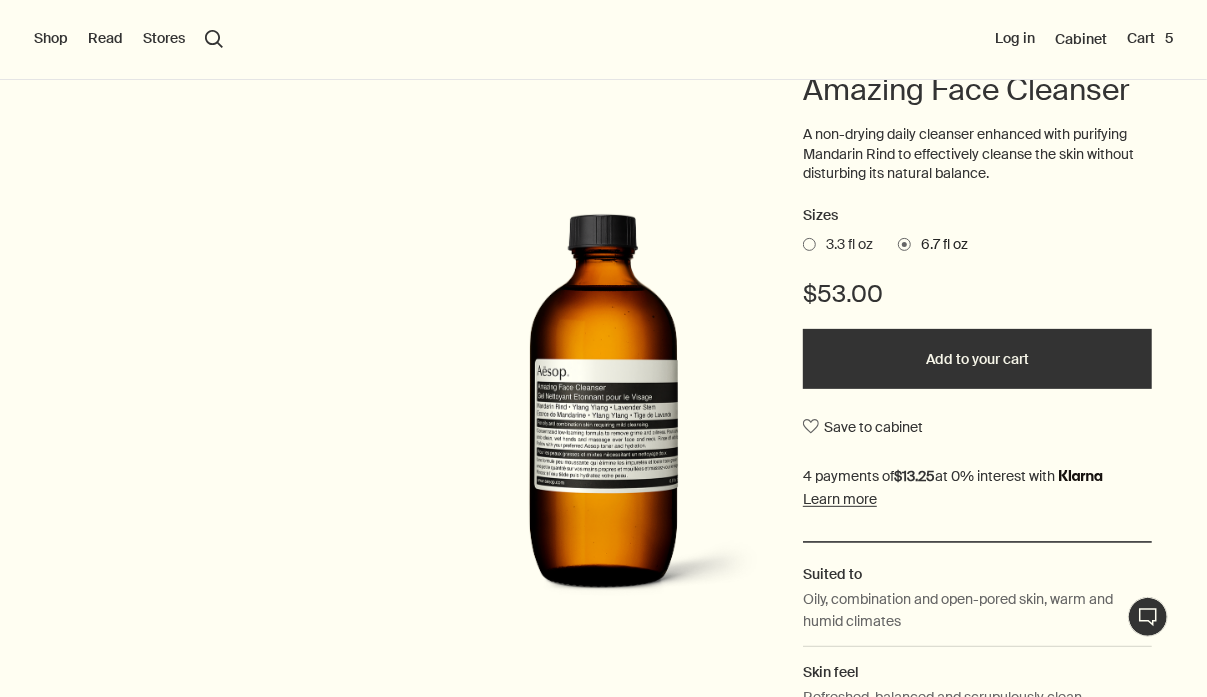 click at bounding box center [809, 244] 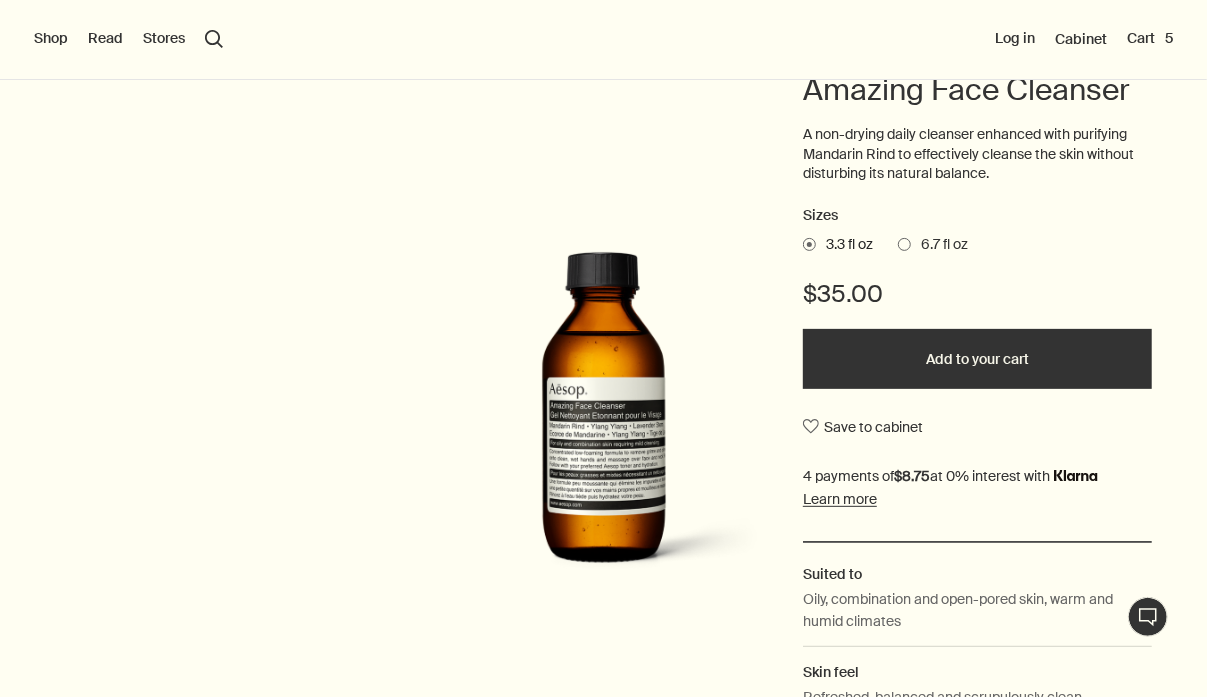 click at bounding box center (904, 244) 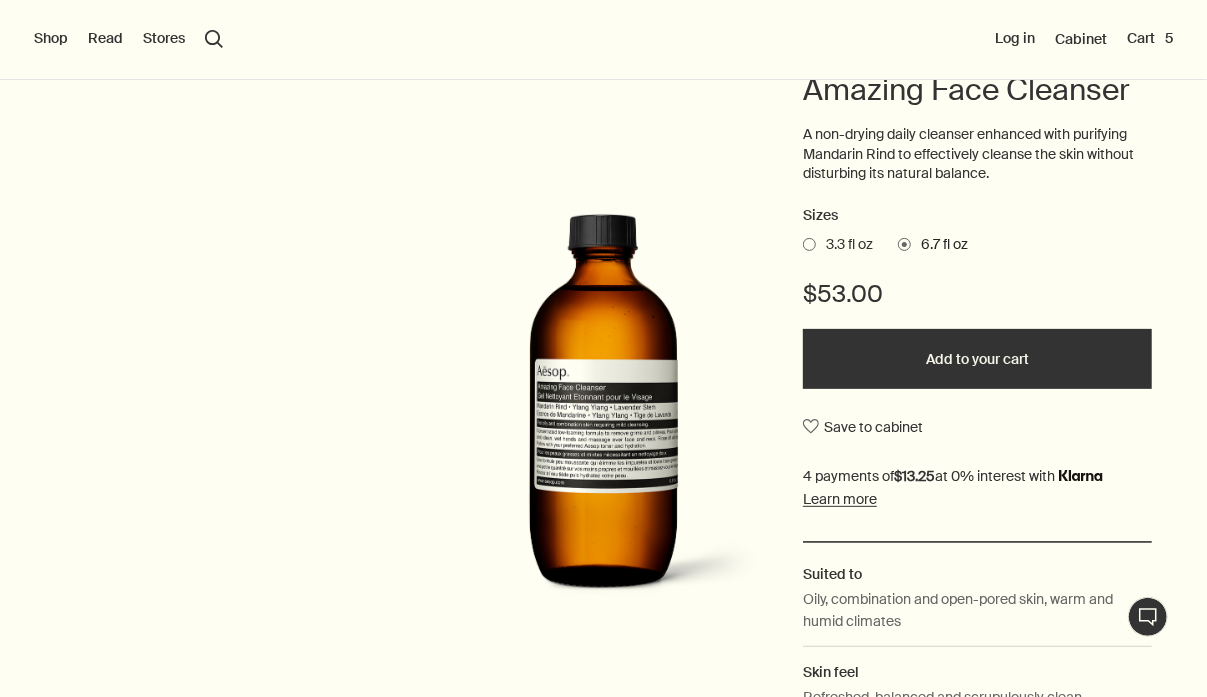 click on "Add to your cart" at bounding box center [977, 359] 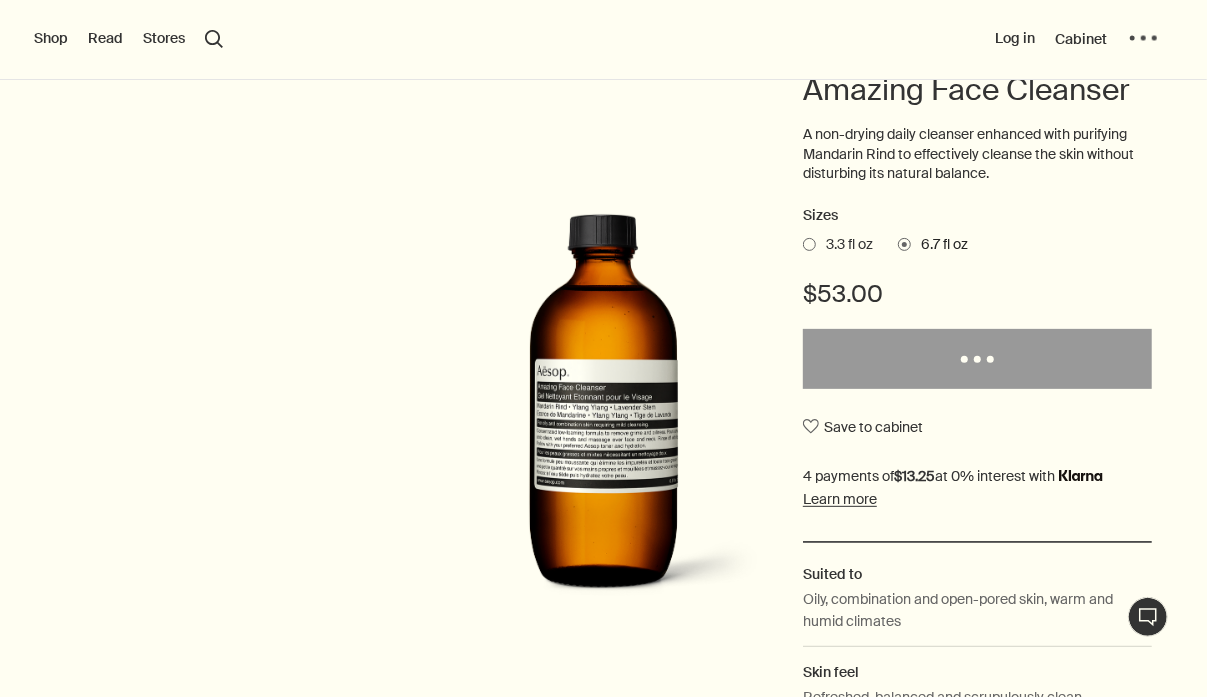 scroll, scrollTop: 0, scrollLeft: 0, axis: both 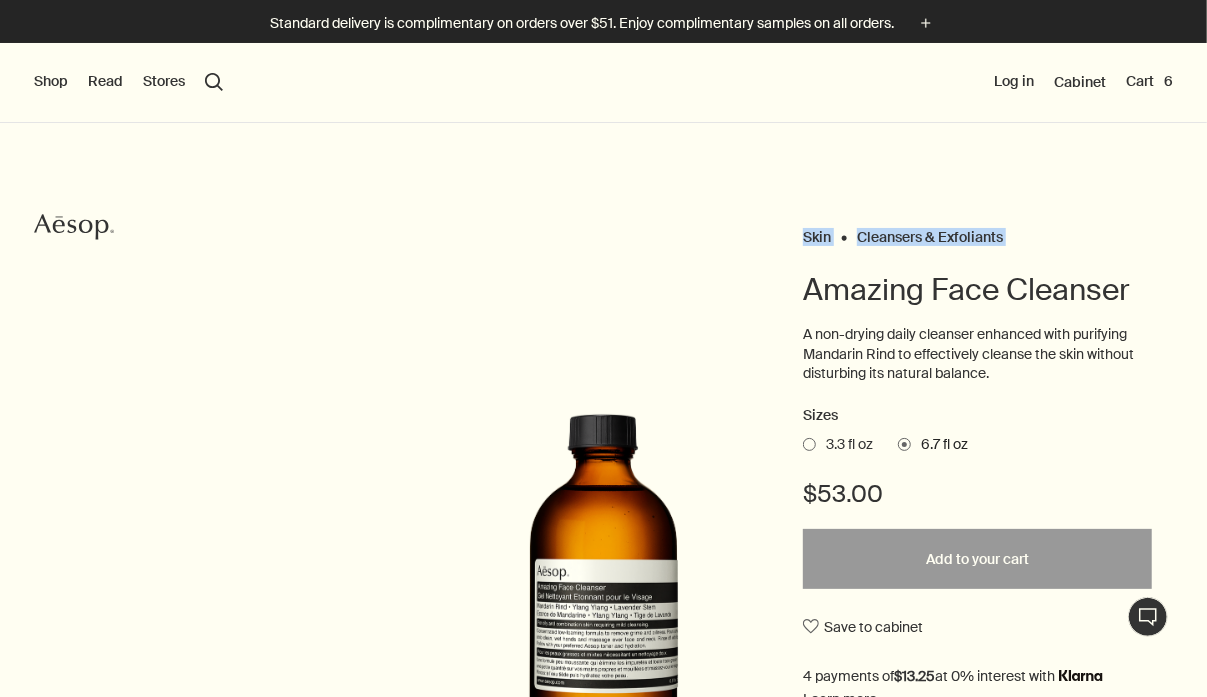 drag, startPoint x: 712, startPoint y: 310, endPoint x: 593, endPoint y: 141, distance: 206.69301 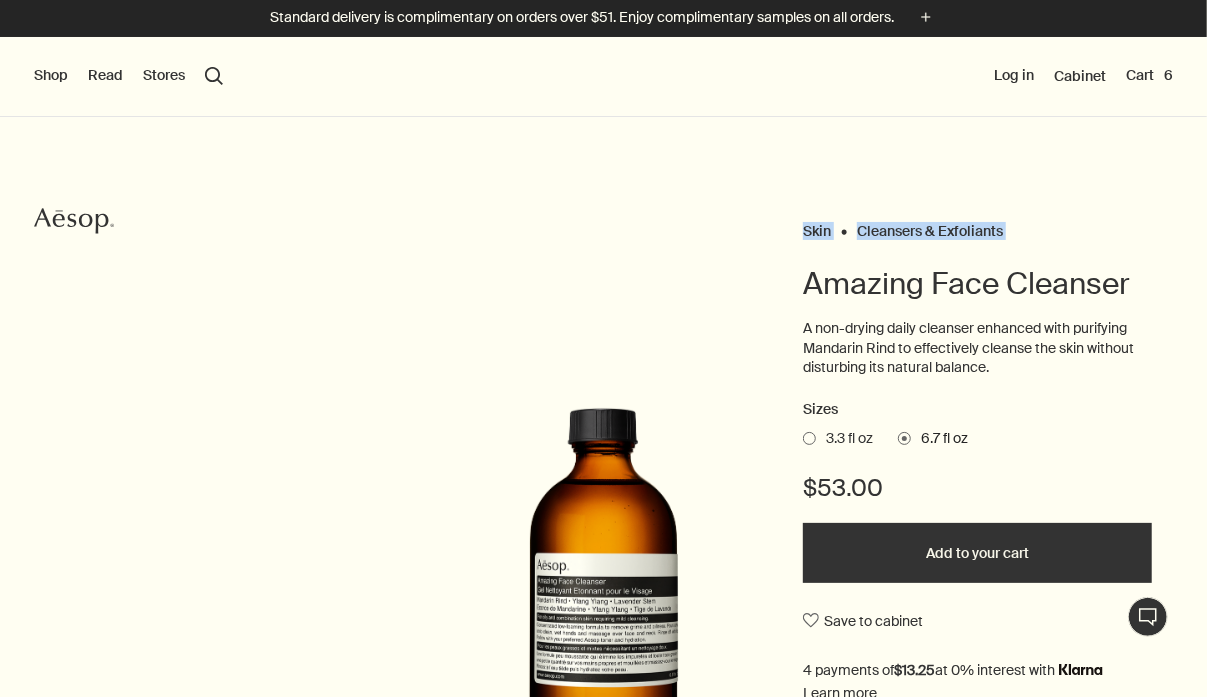 scroll, scrollTop: 5, scrollLeft: 0, axis: vertical 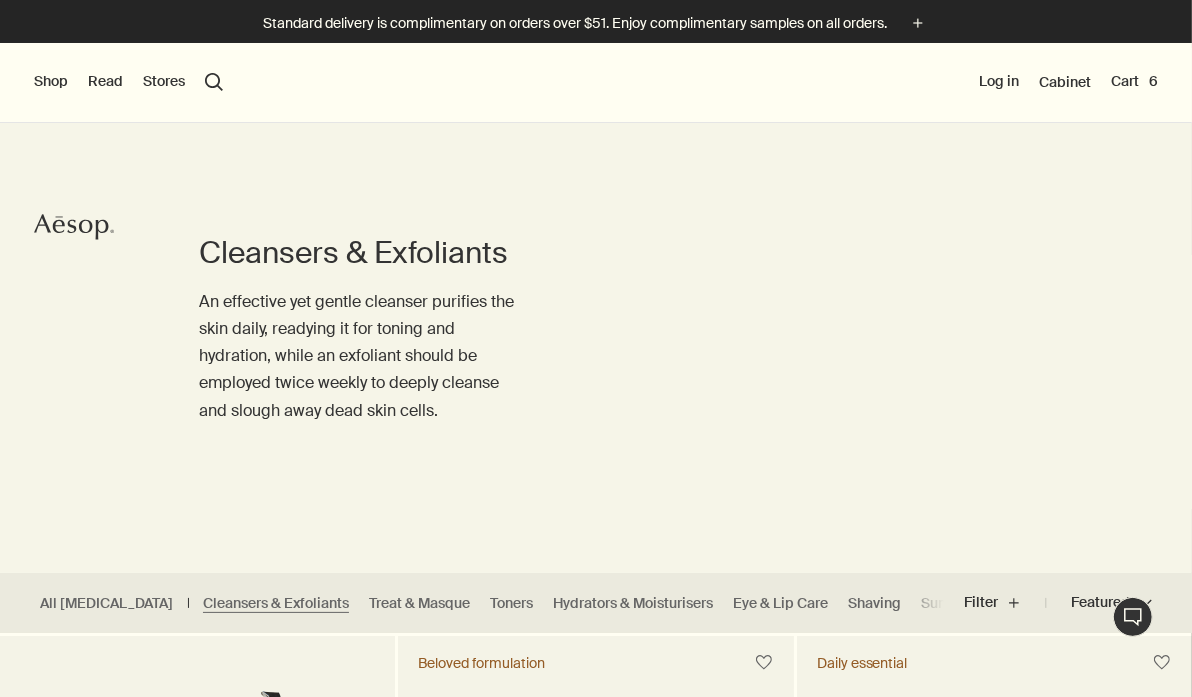 click on "Shop" at bounding box center (51, 82) 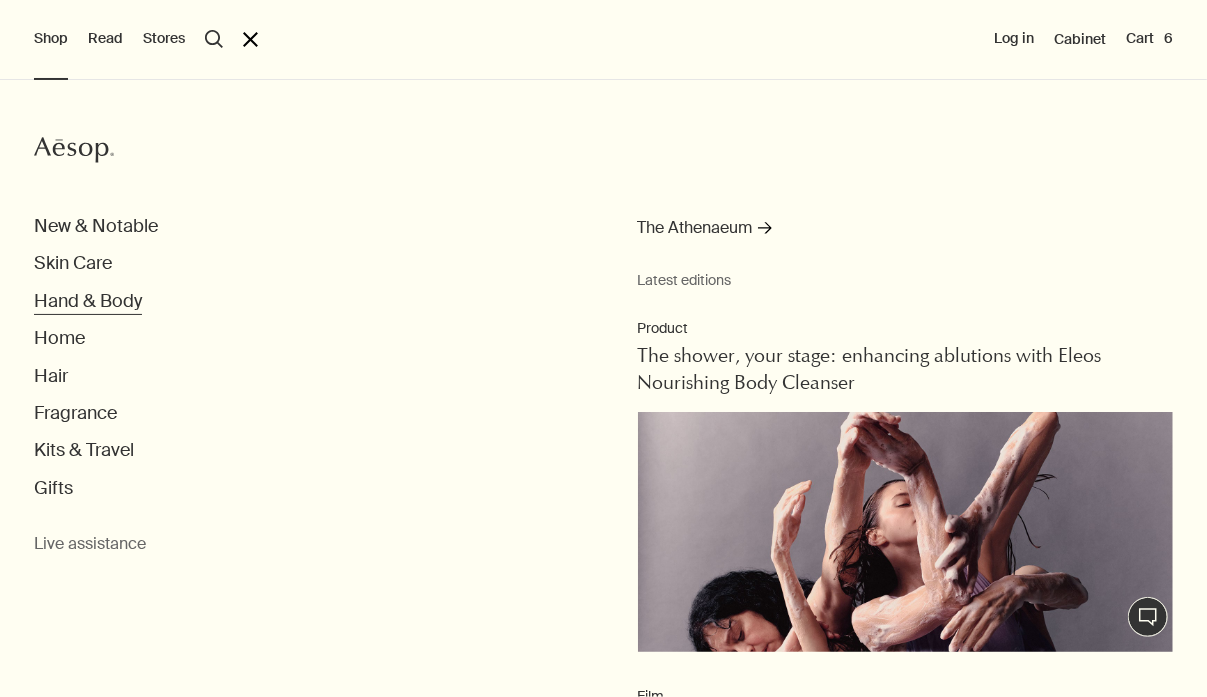 click on "Hand & Body" at bounding box center [88, 301] 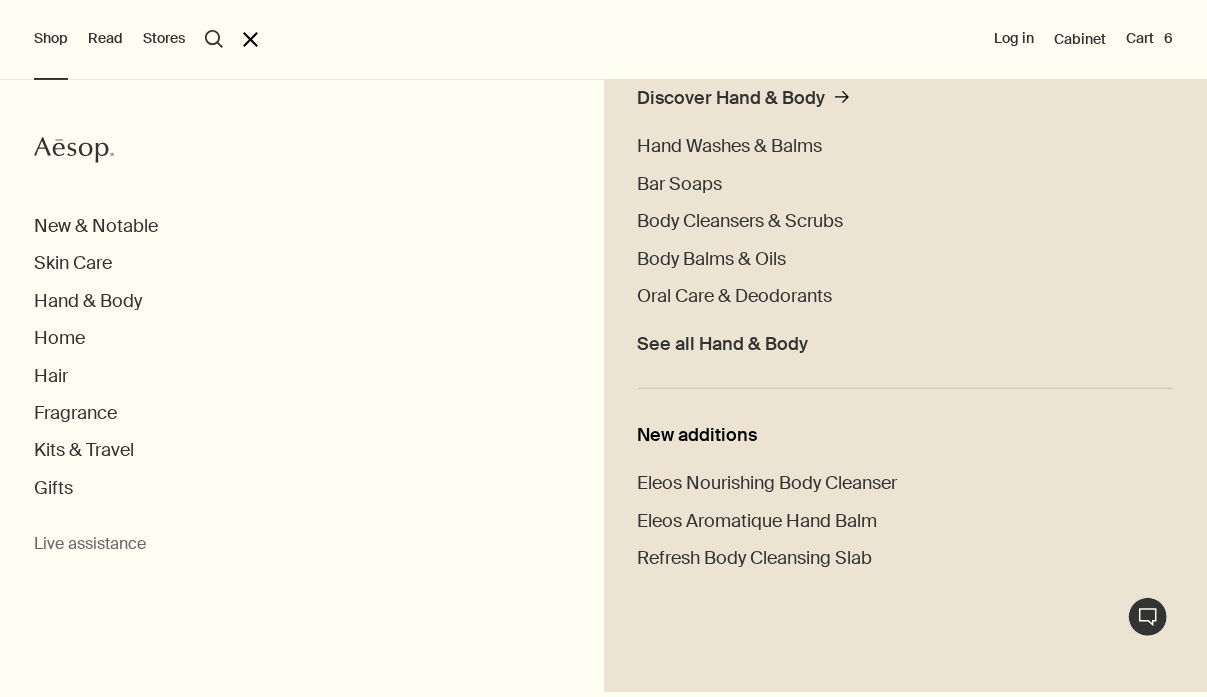 scroll, scrollTop: 534, scrollLeft: 0, axis: vertical 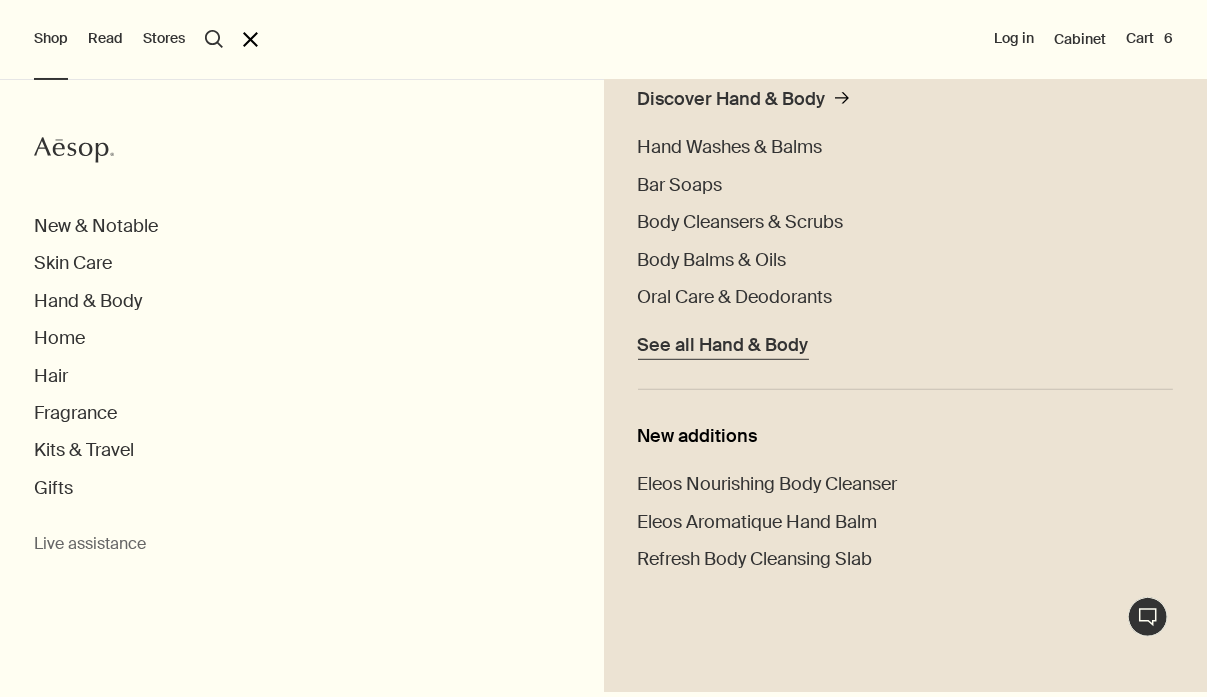 click on "See all Hand & Body" at bounding box center (723, 345) 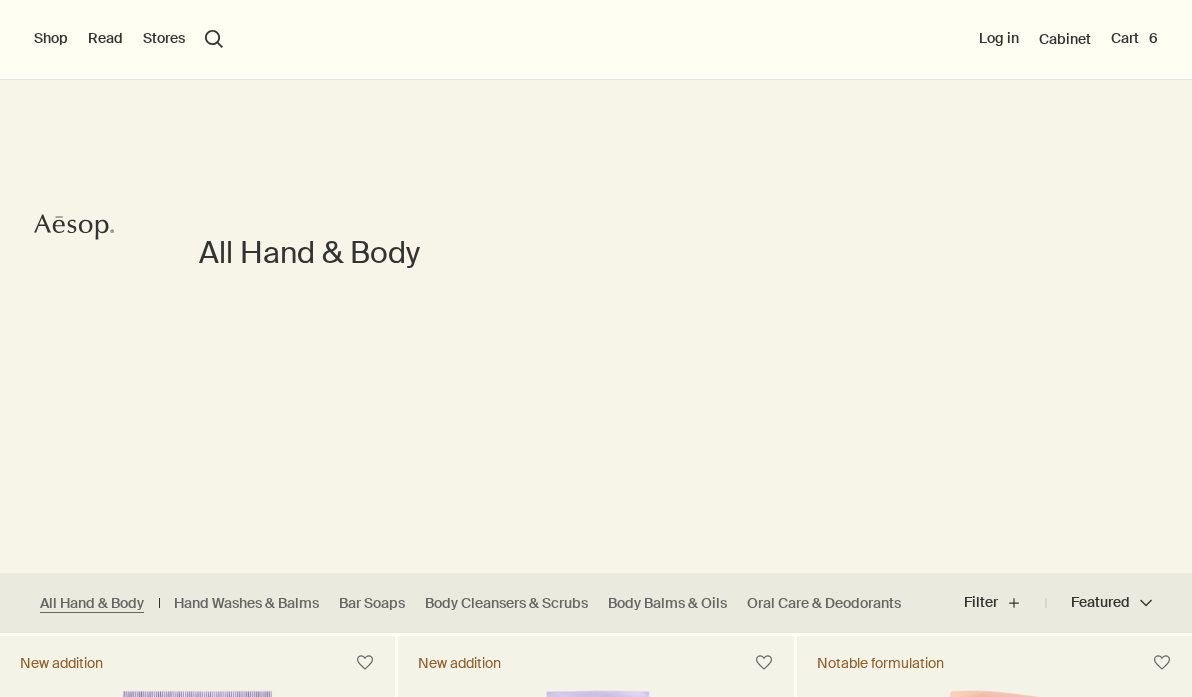 scroll, scrollTop: 508, scrollLeft: 0, axis: vertical 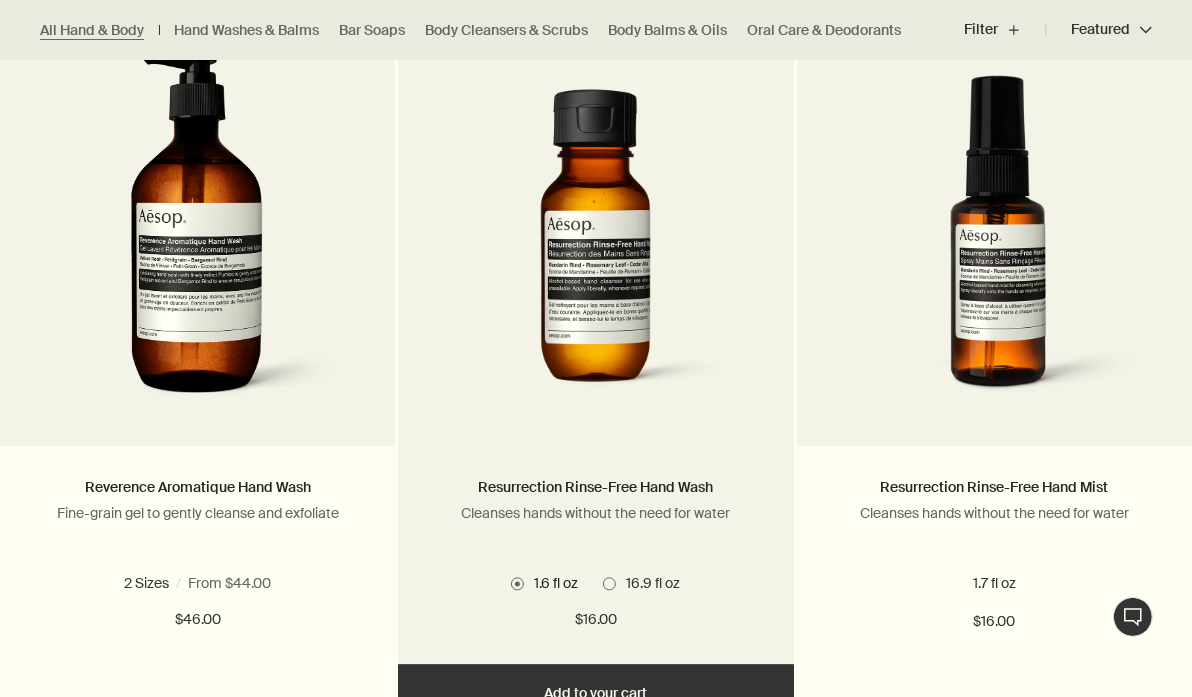 click at bounding box center (609, 583) 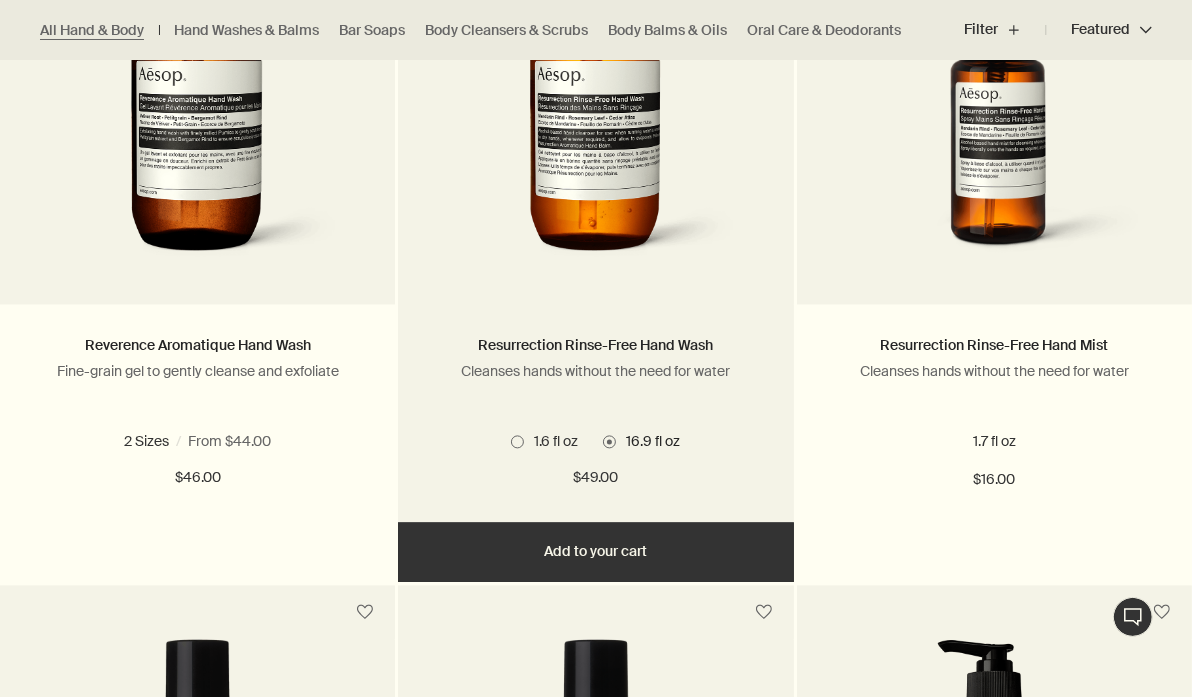 scroll, scrollTop: 2963, scrollLeft: 0, axis: vertical 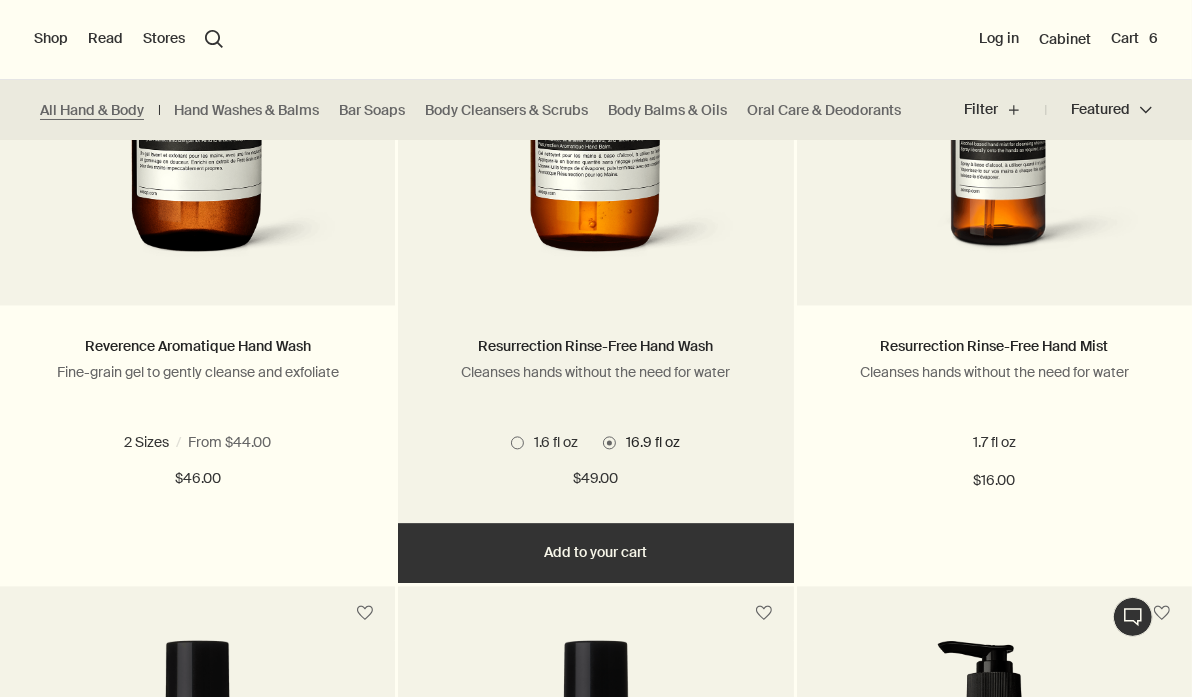 click on "Add Add to your cart" at bounding box center (595, 553) 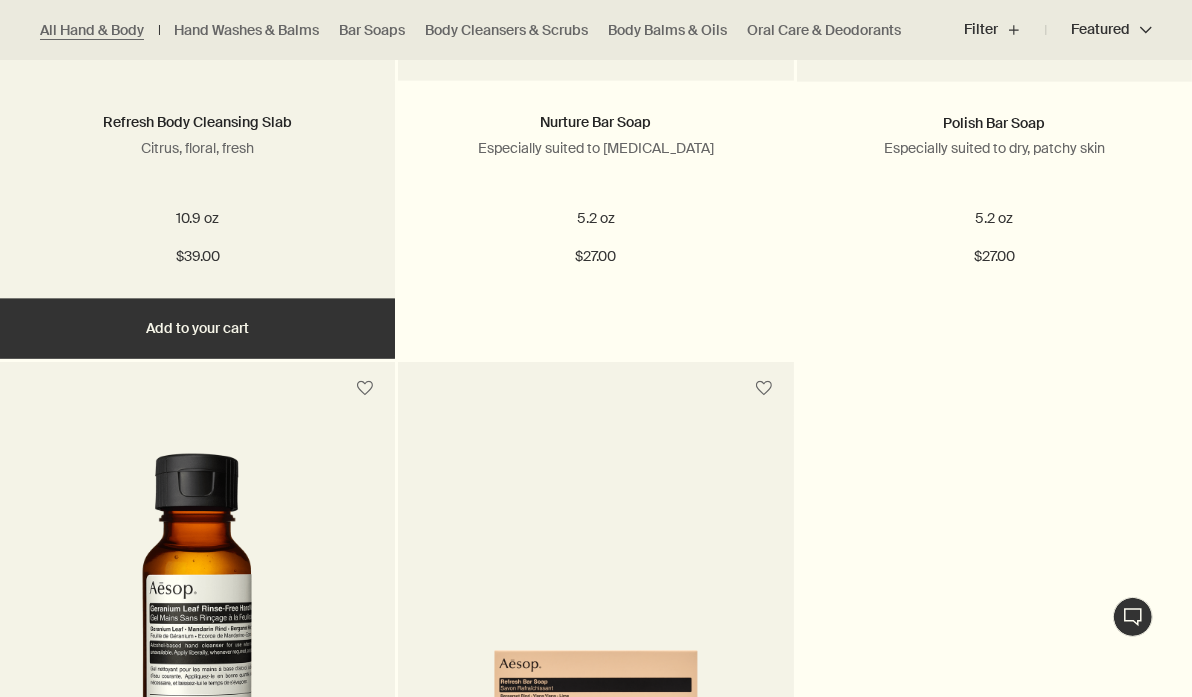scroll, scrollTop: 7563, scrollLeft: 0, axis: vertical 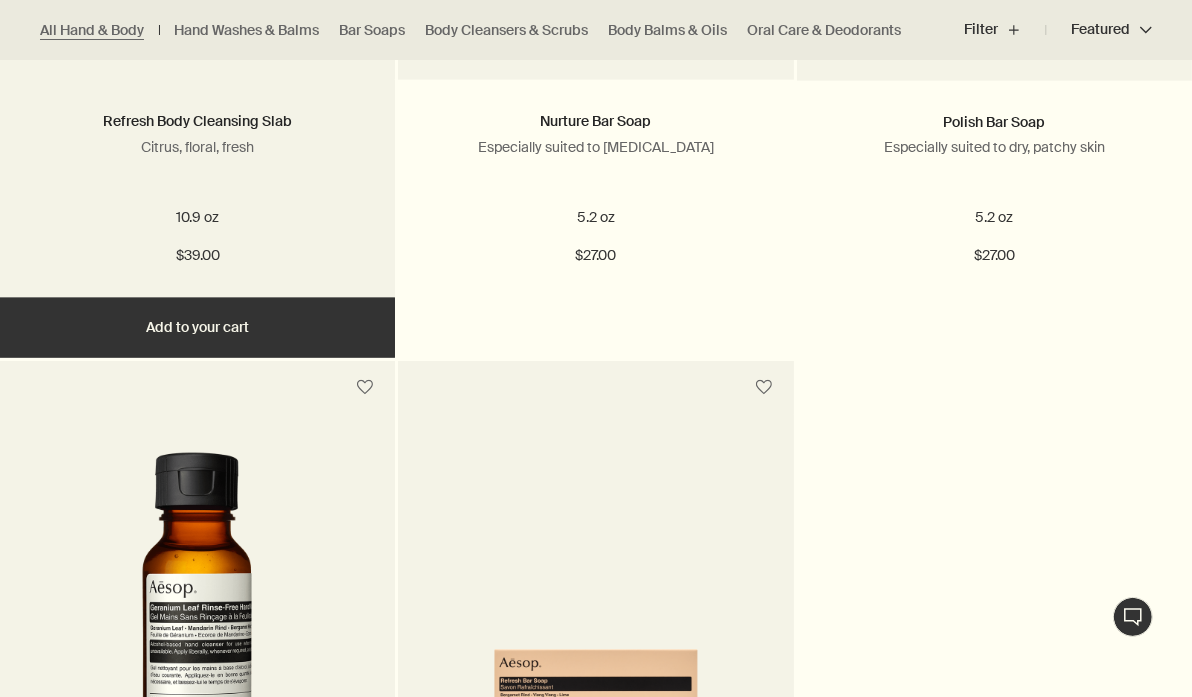click on "Add Add to your cart" at bounding box center (197, 328) 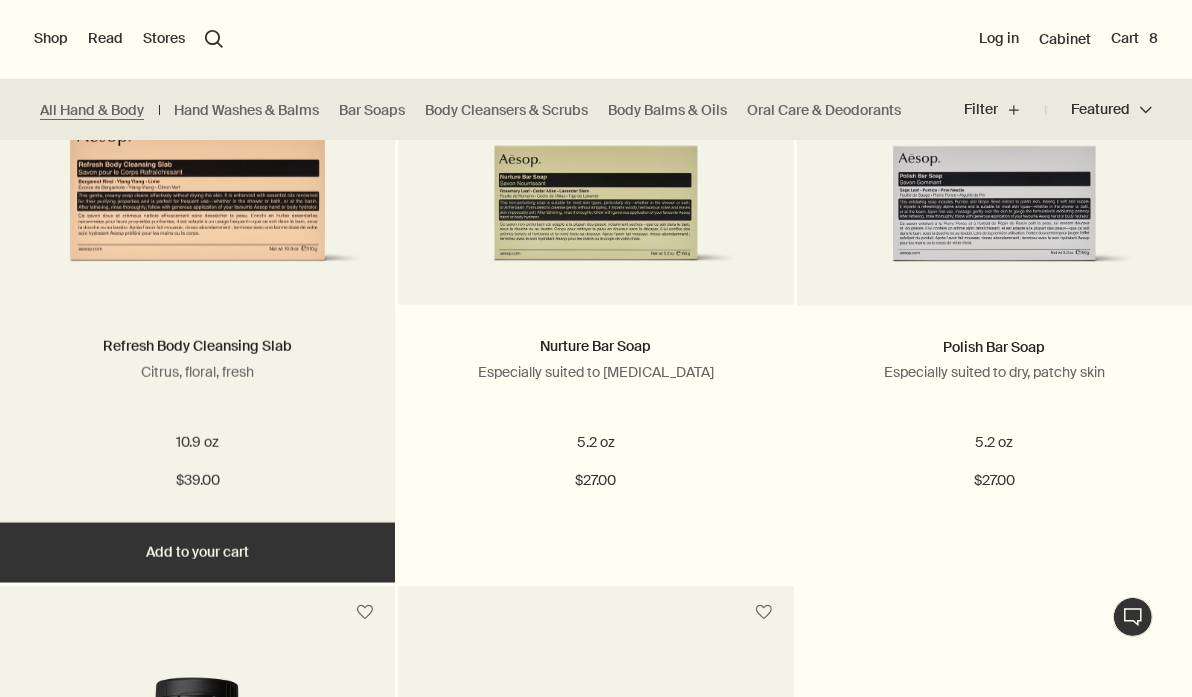 scroll, scrollTop: 7329, scrollLeft: 0, axis: vertical 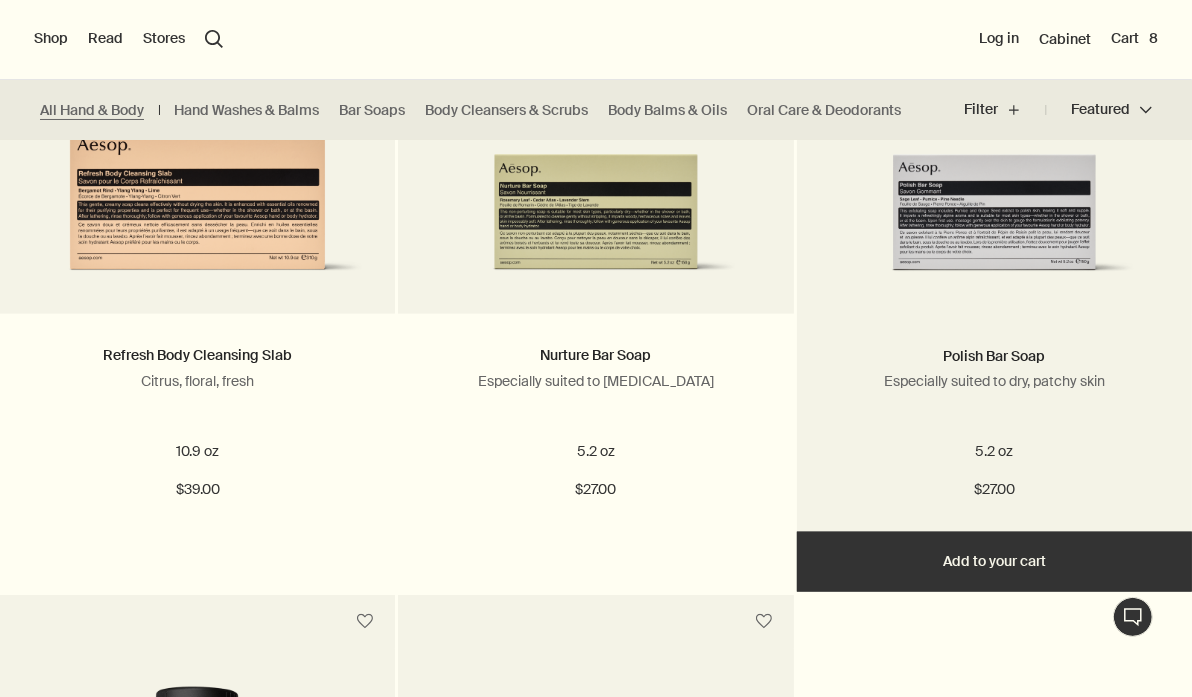 click on "Add Add to your cart" at bounding box center [994, 562] 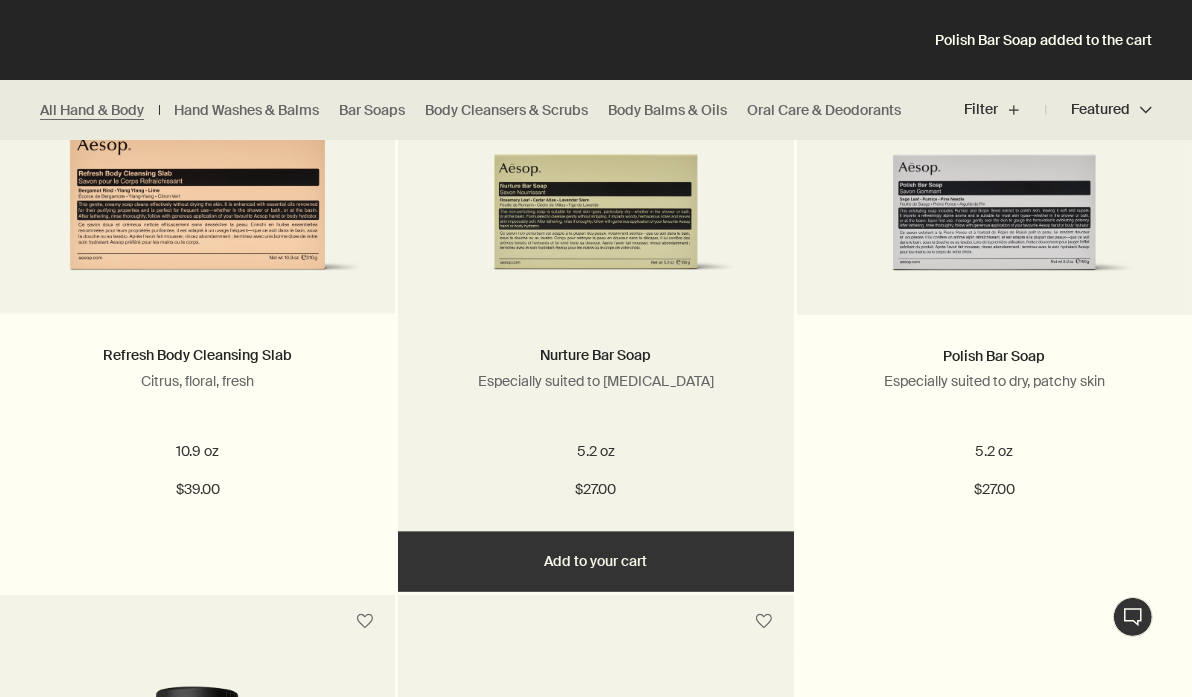 click on "Add Add to your cart" at bounding box center [595, 562] 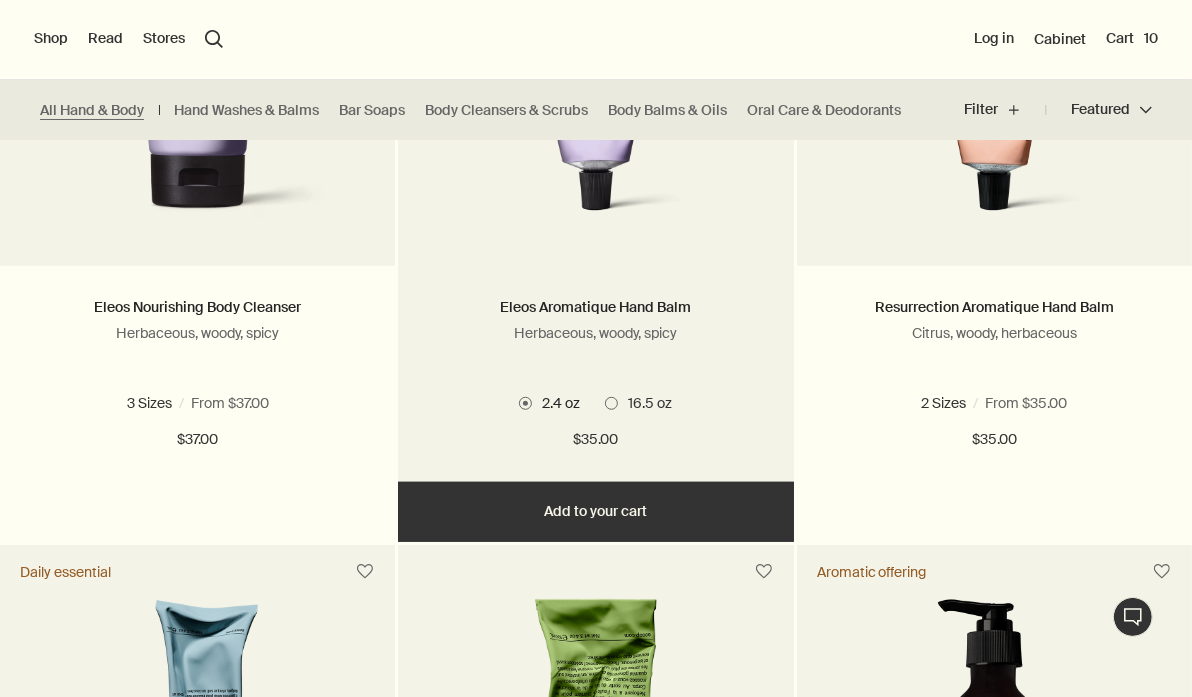 scroll, scrollTop: 728, scrollLeft: 0, axis: vertical 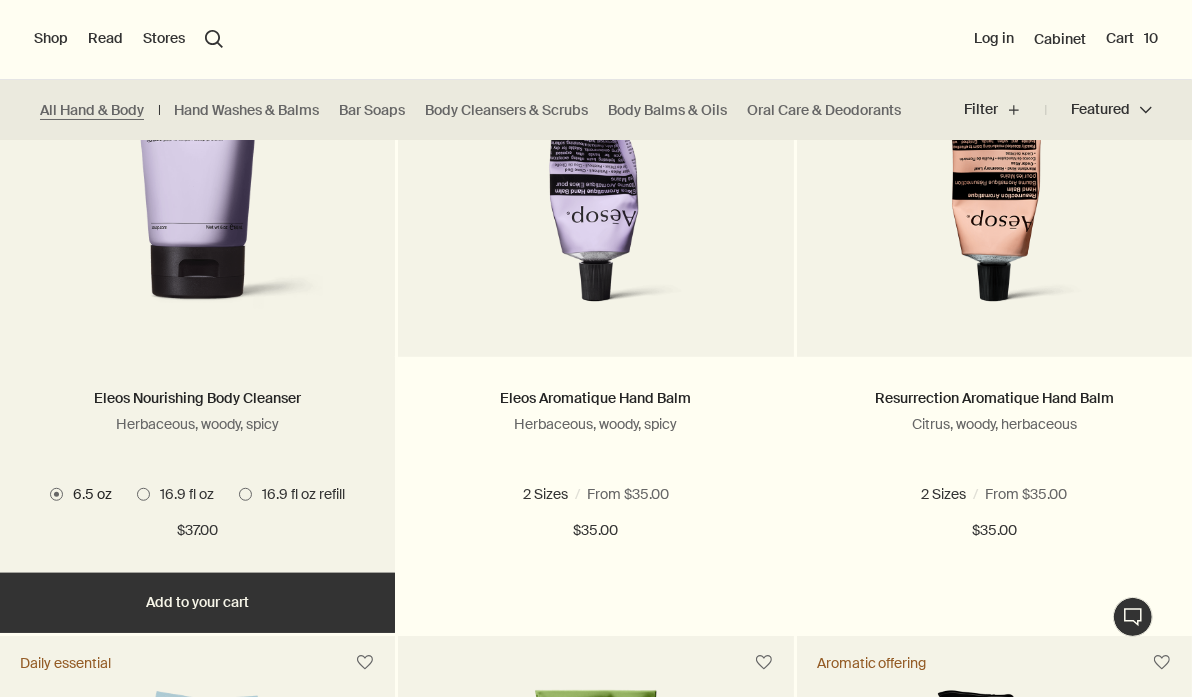 click on "16.9 fl oz" at bounding box center [182, 494] 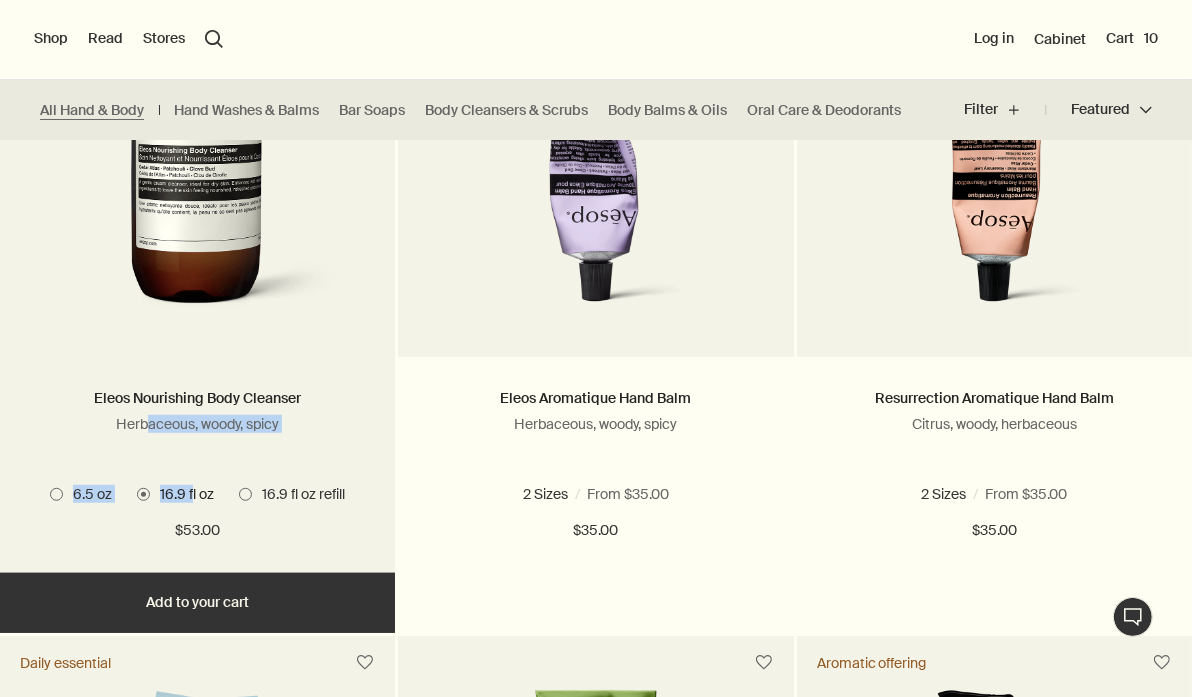 drag, startPoint x: 192, startPoint y: 489, endPoint x: 149, endPoint y: 459, distance: 52.43091 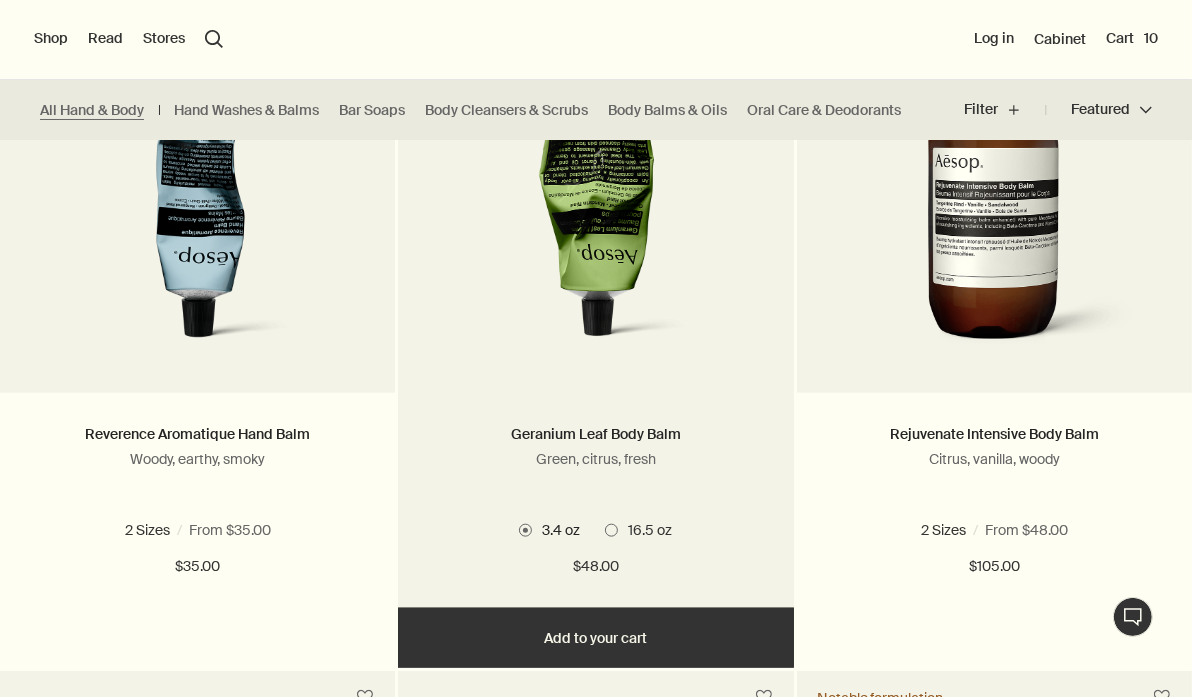 scroll, scrollTop: 1421, scrollLeft: 0, axis: vertical 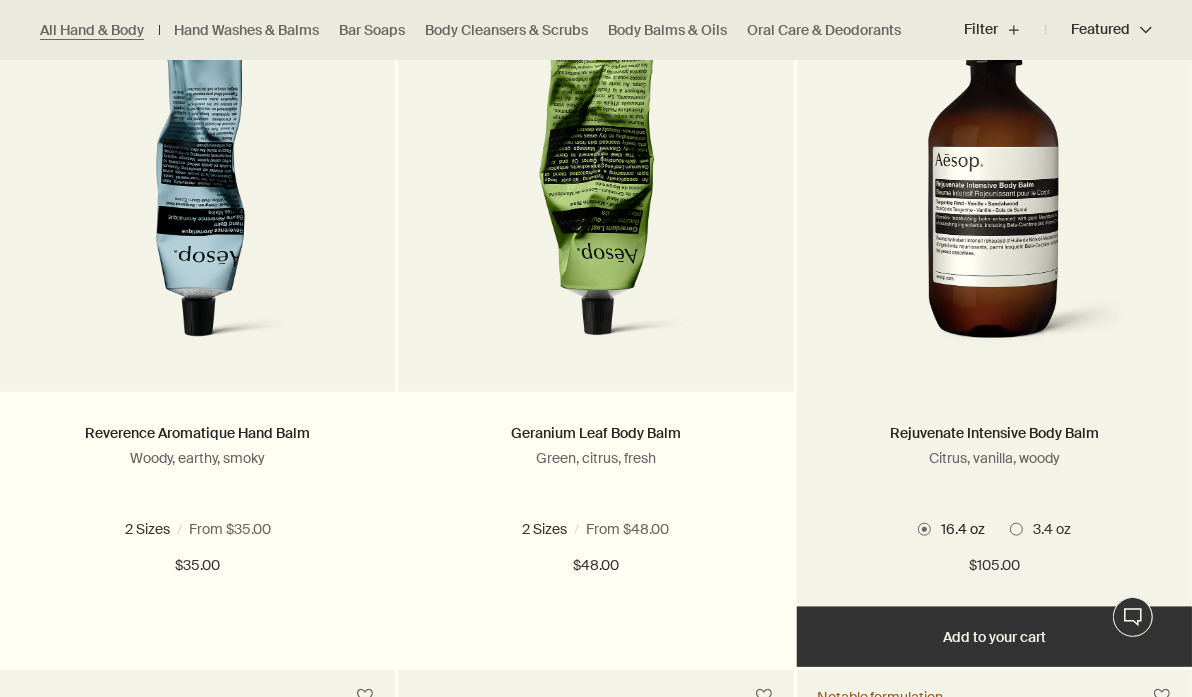 click on "Citrus, vanilla, woody" at bounding box center [994, 458] 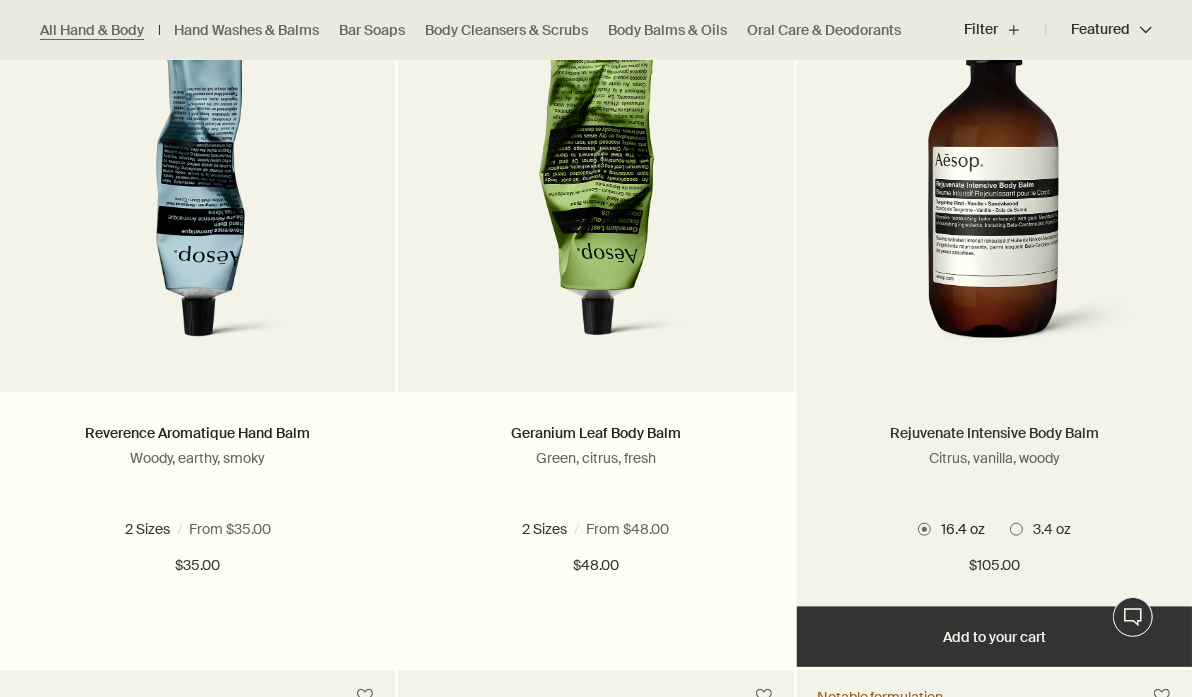 click on "Rejuvenate Intensive Body Balm" at bounding box center (994, 433) 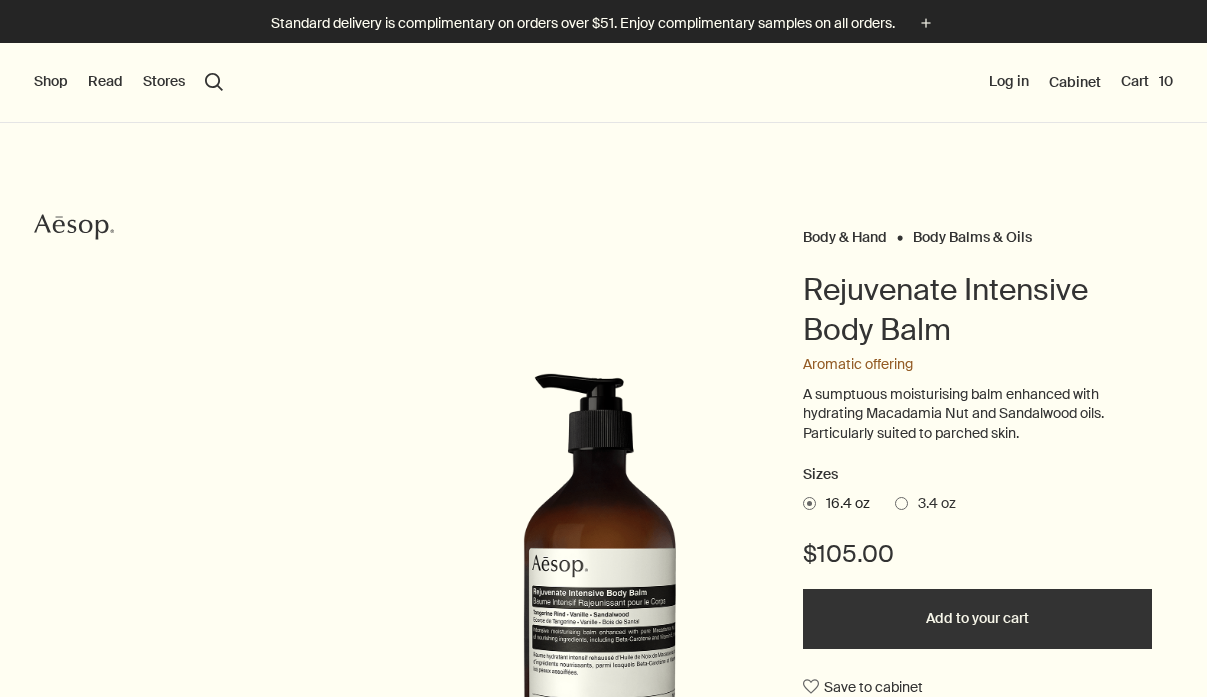scroll, scrollTop: 0, scrollLeft: 0, axis: both 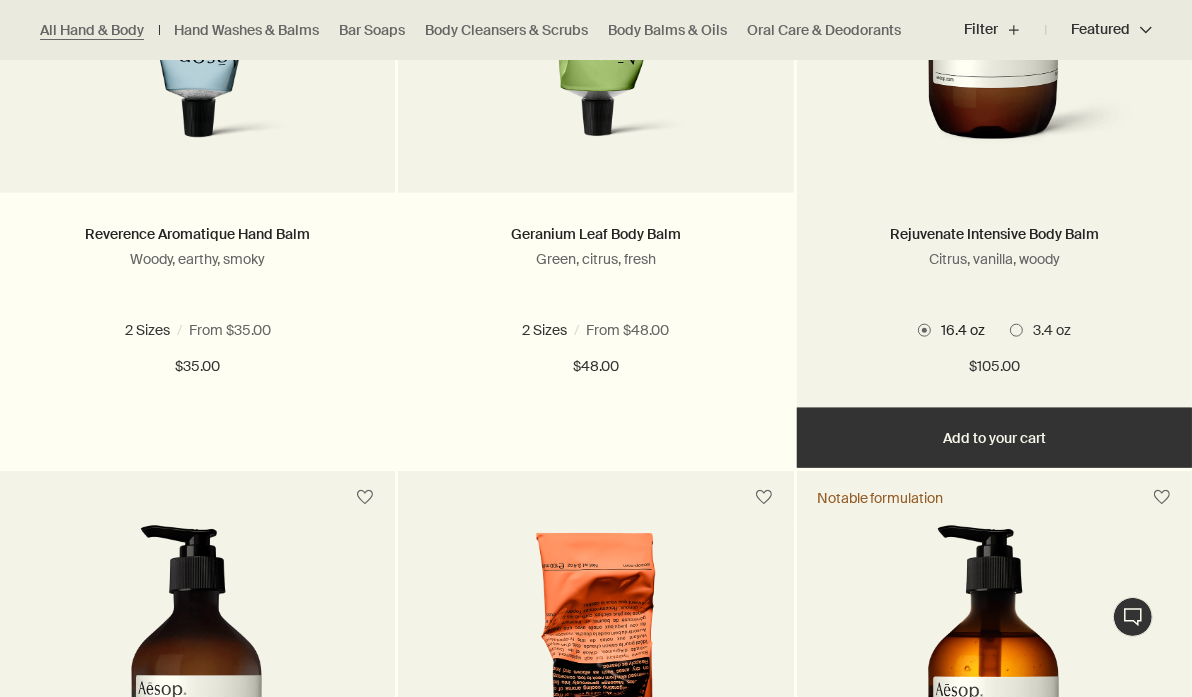 click on "Add Add to your cart" at bounding box center [994, 438] 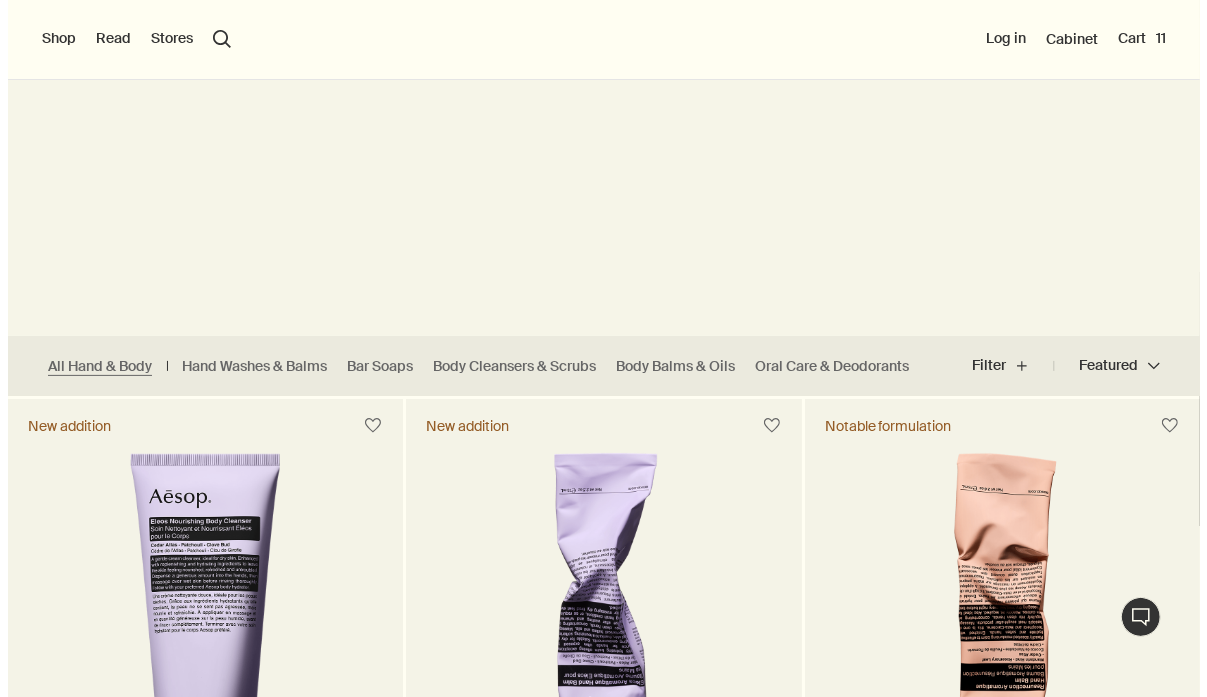 scroll, scrollTop: 0, scrollLeft: 0, axis: both 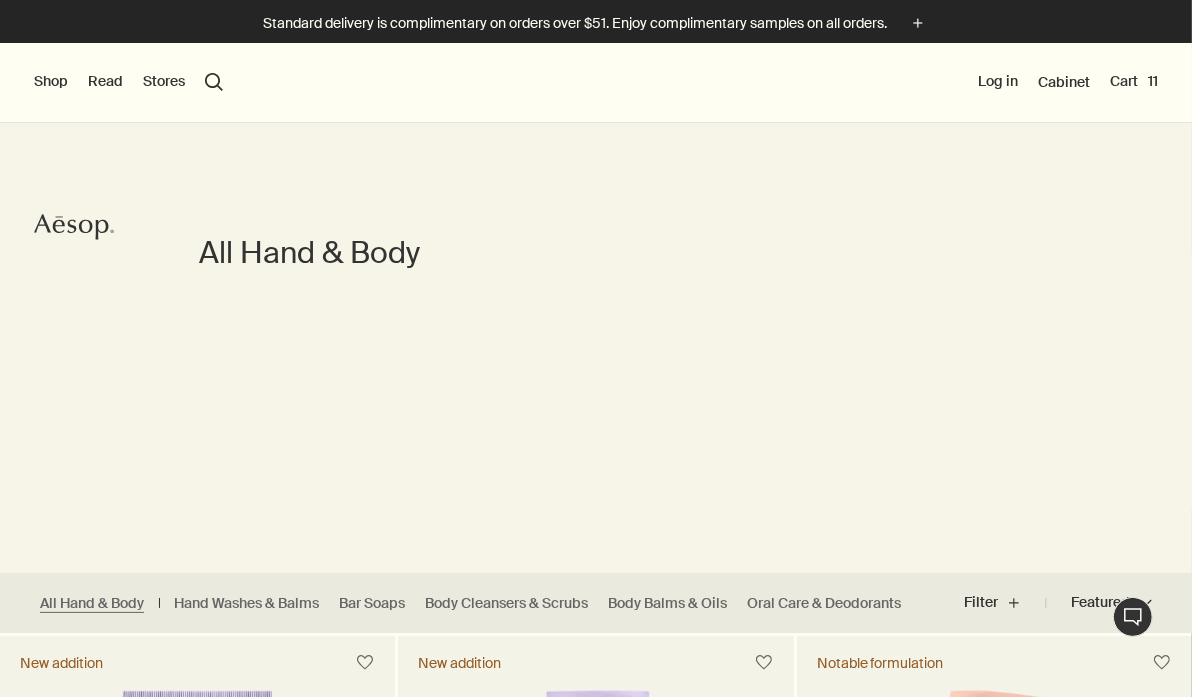 click on "Shop" at bounding box center [51, 82] 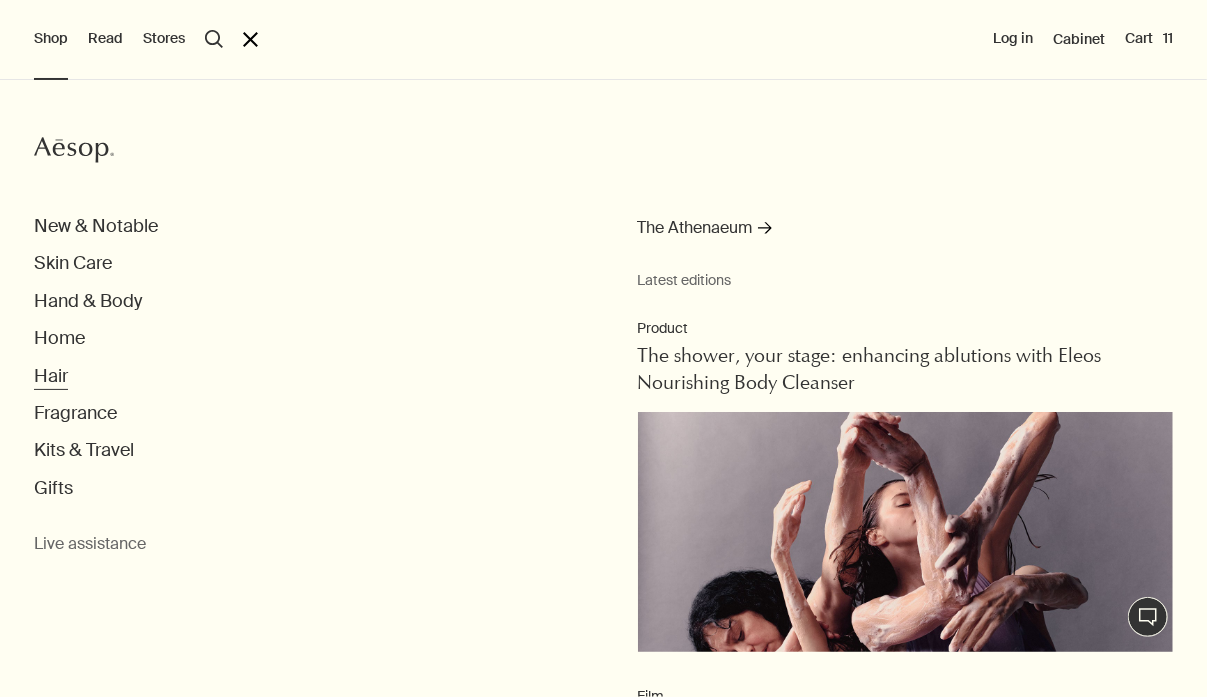click on "Hair" at bounding box center [51, 376] 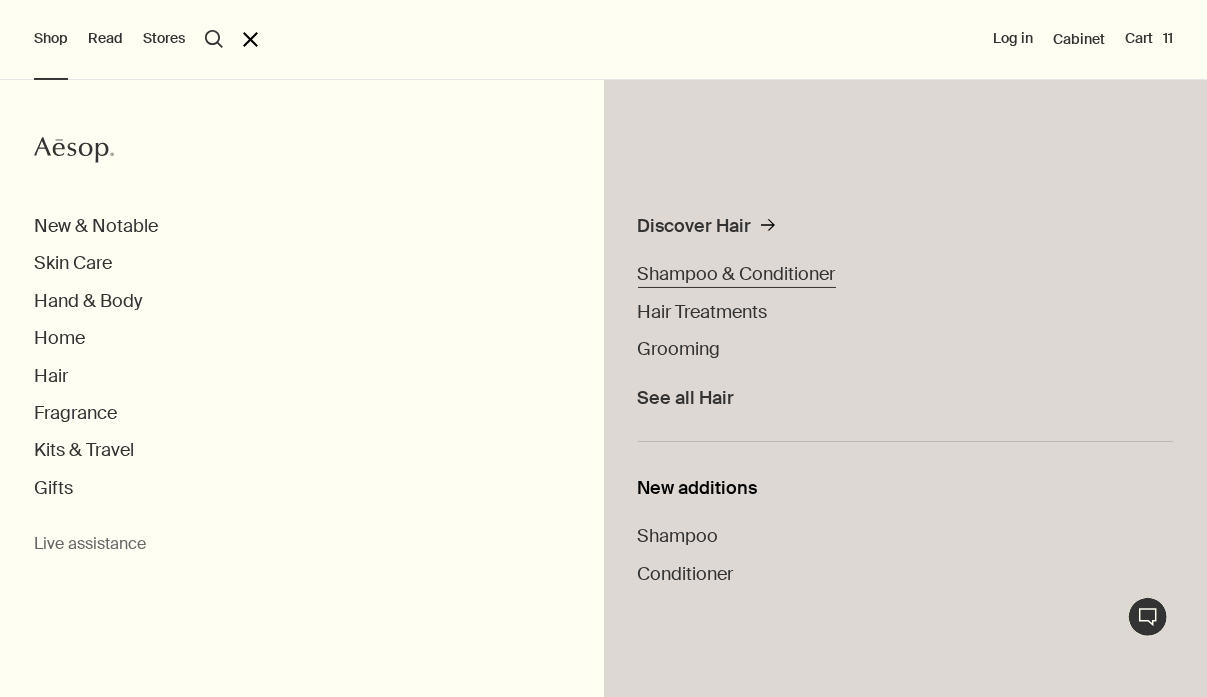 click on "Shampoo & Conditioner" at bounding box center (737, 274) 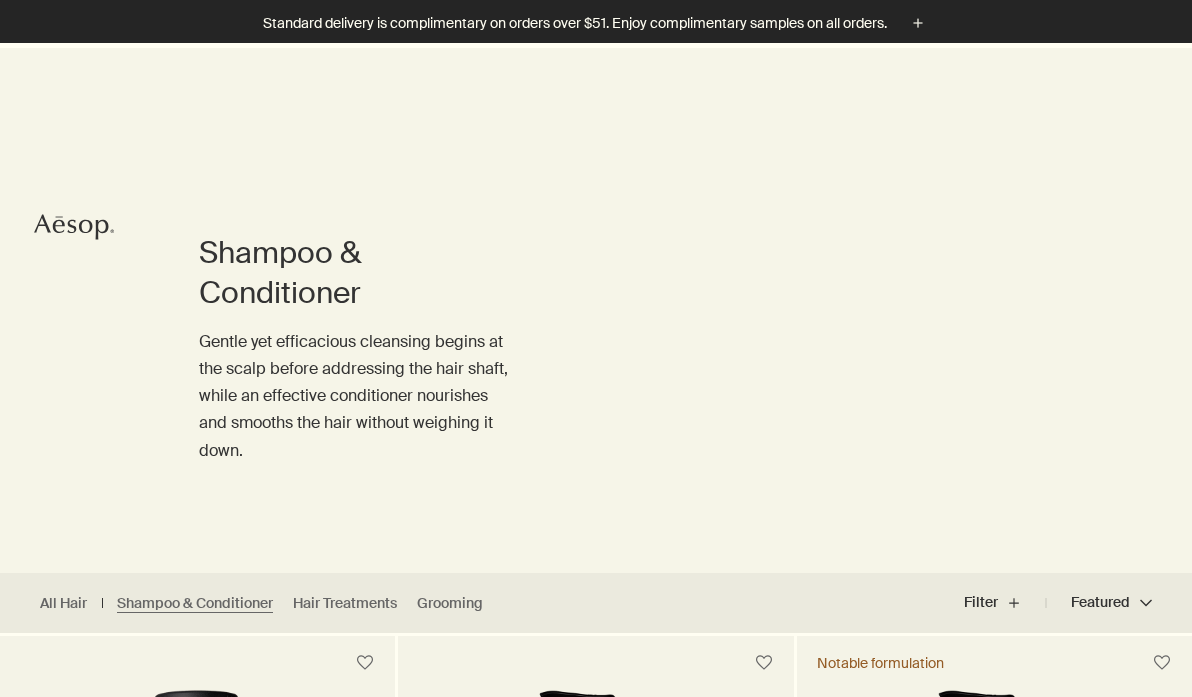 scroll, scrollTop: 503, scrollLeft: 0, axis: vertical 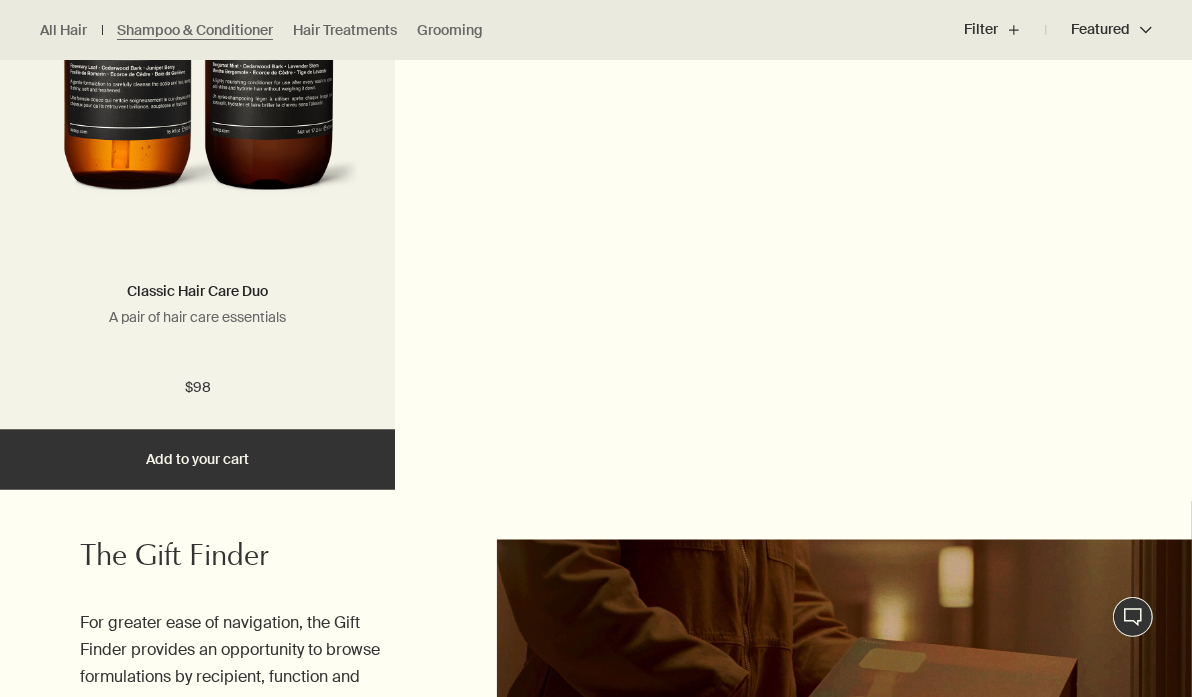 click on "Add Add to your cart" at bounding box center (197, 460) 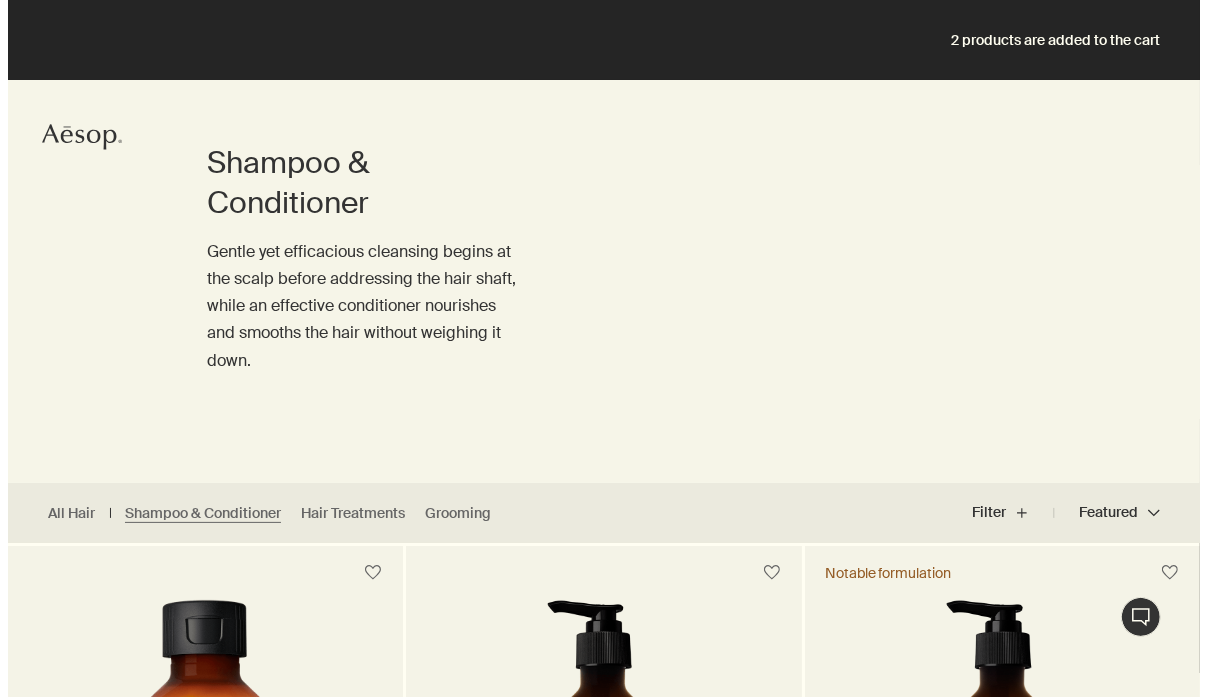 scroll, scrollTop: 0, scrollLeft: 0, axis: both 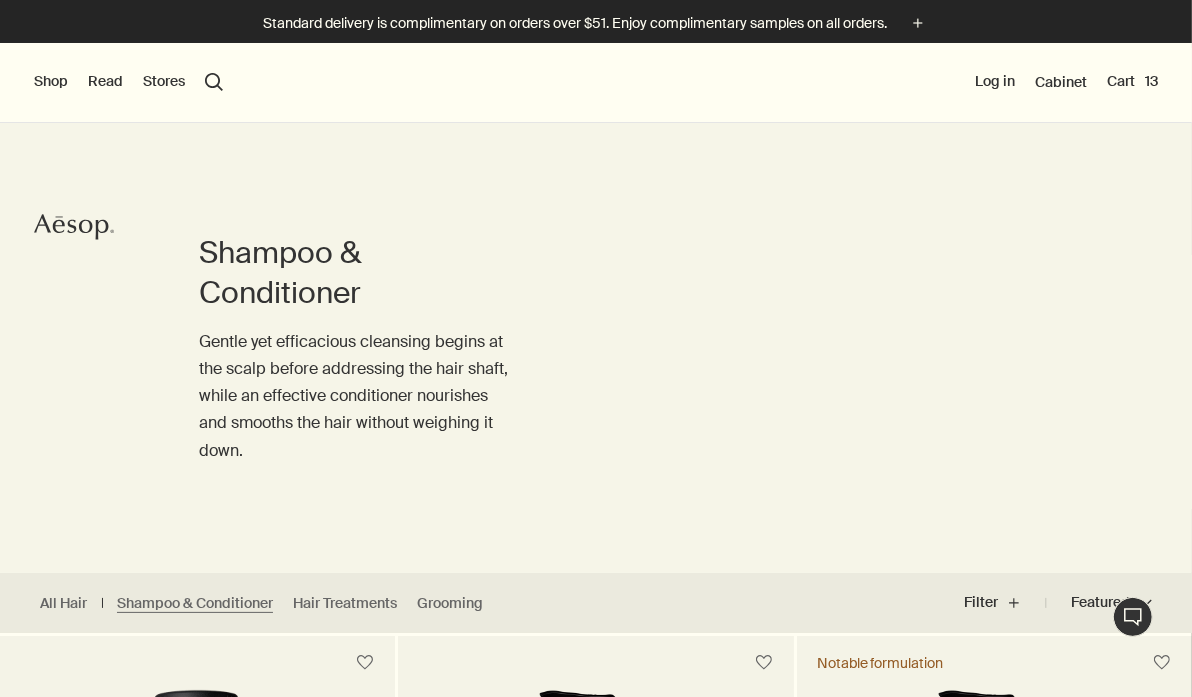 click on "Shop" at bounding box center (51, 82) 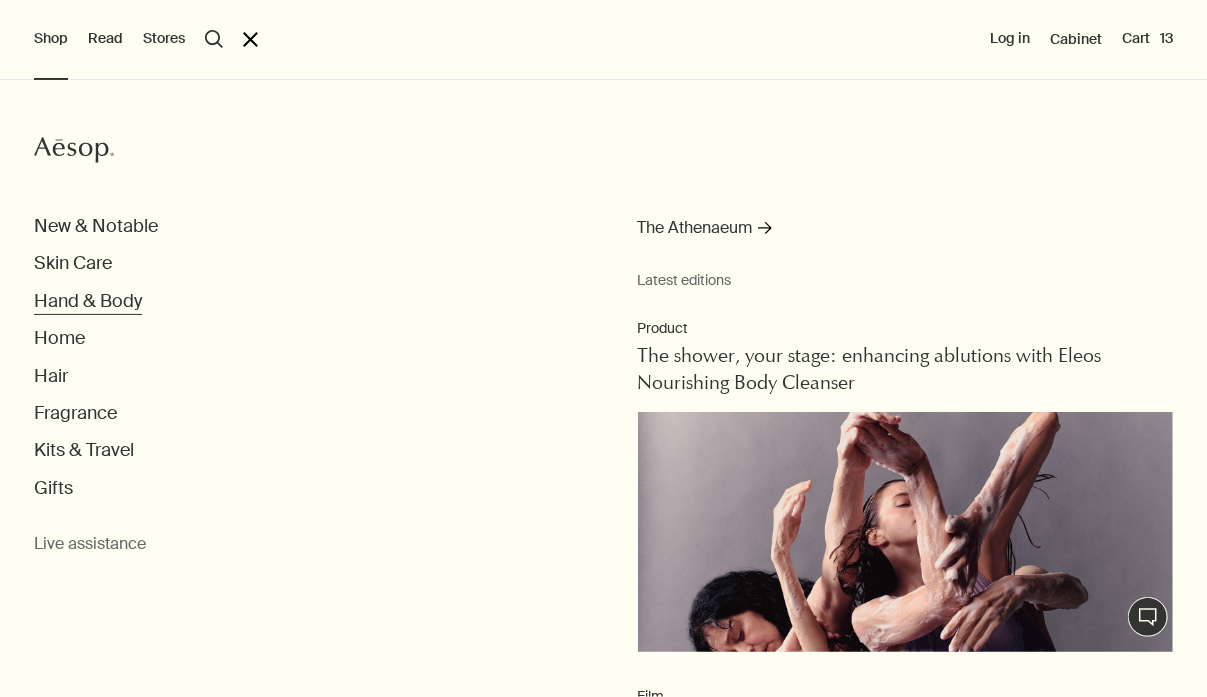 drag, startPoint x: 55, startPoint y: 341, endPoint x: 66, endPoint y: 301, distance: 41.484936 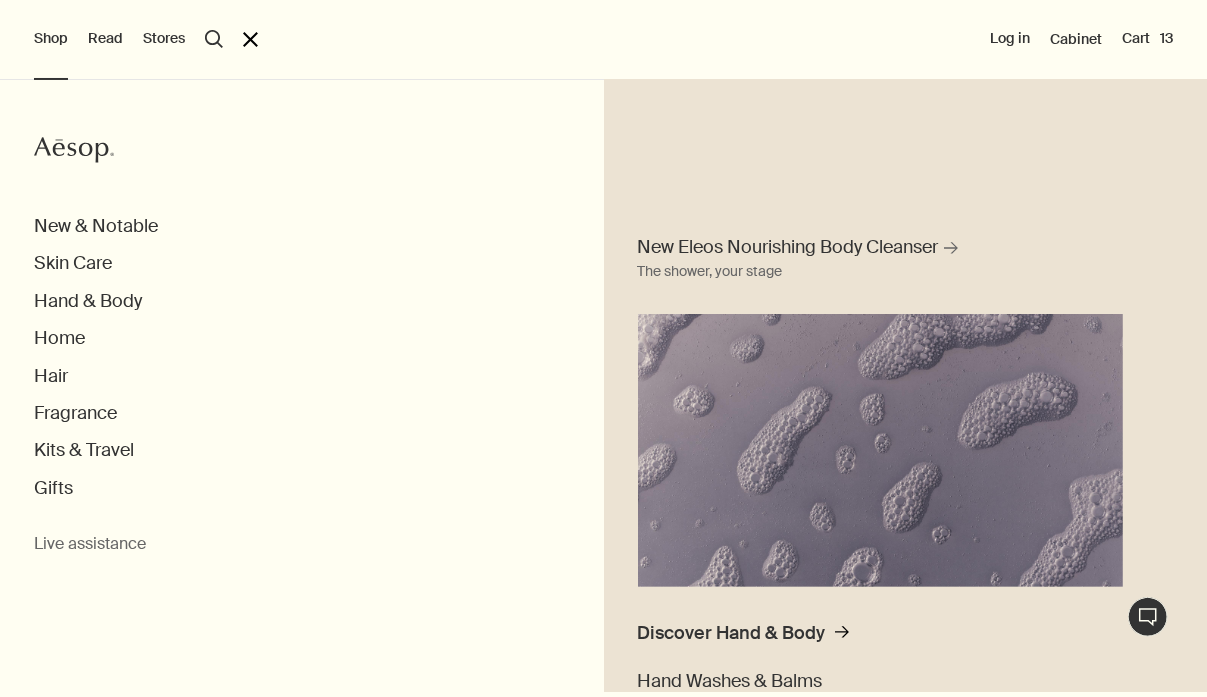 click on "Hand Washes & Balms" at bounding box center (730, 681) 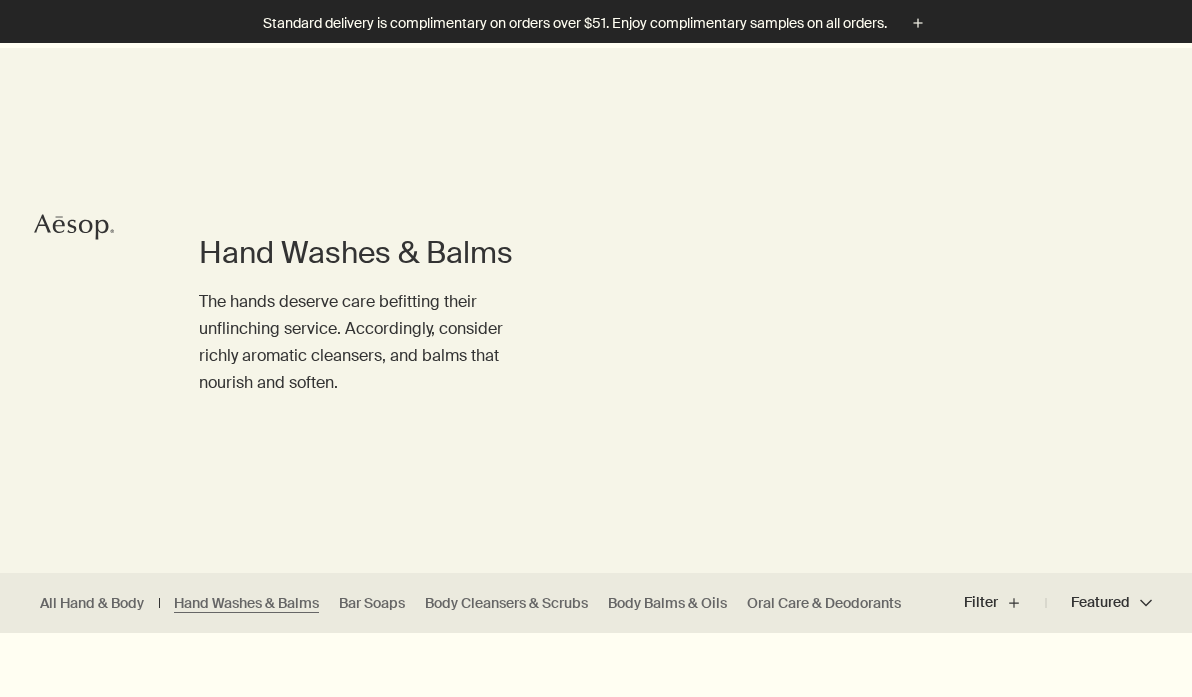 scroll, scrollTop: 660, scrollLeft: 0, axis: vertical 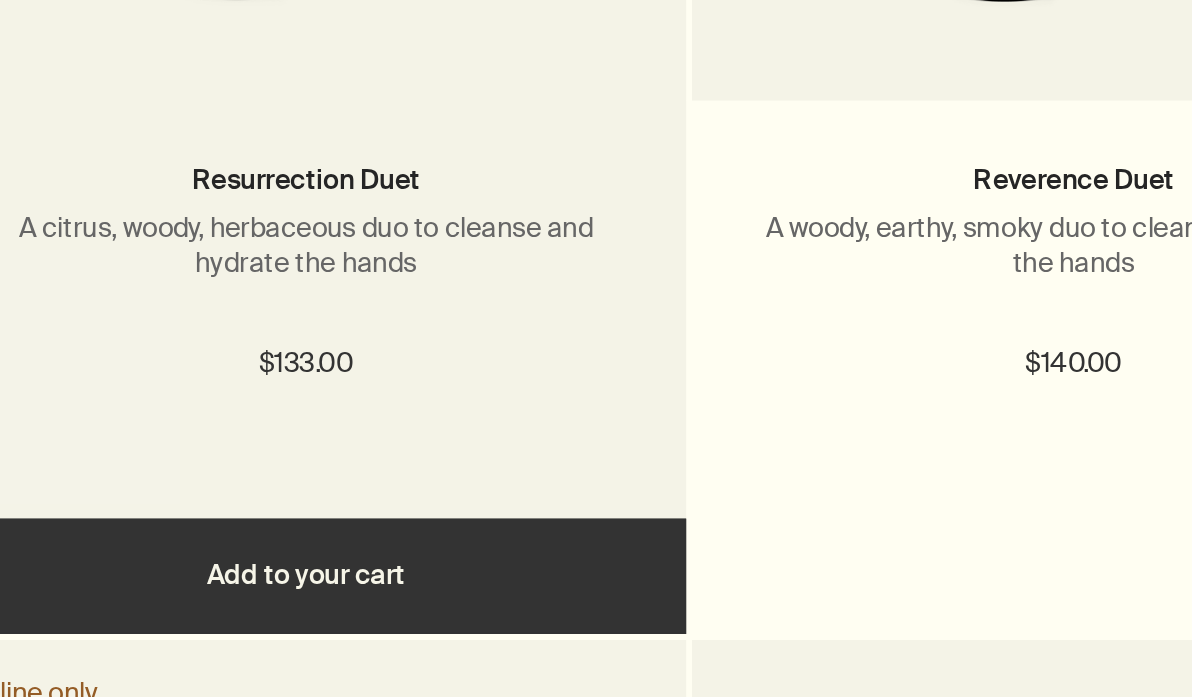 click on "Add Add to your cart" at bounding box center (197, 586) 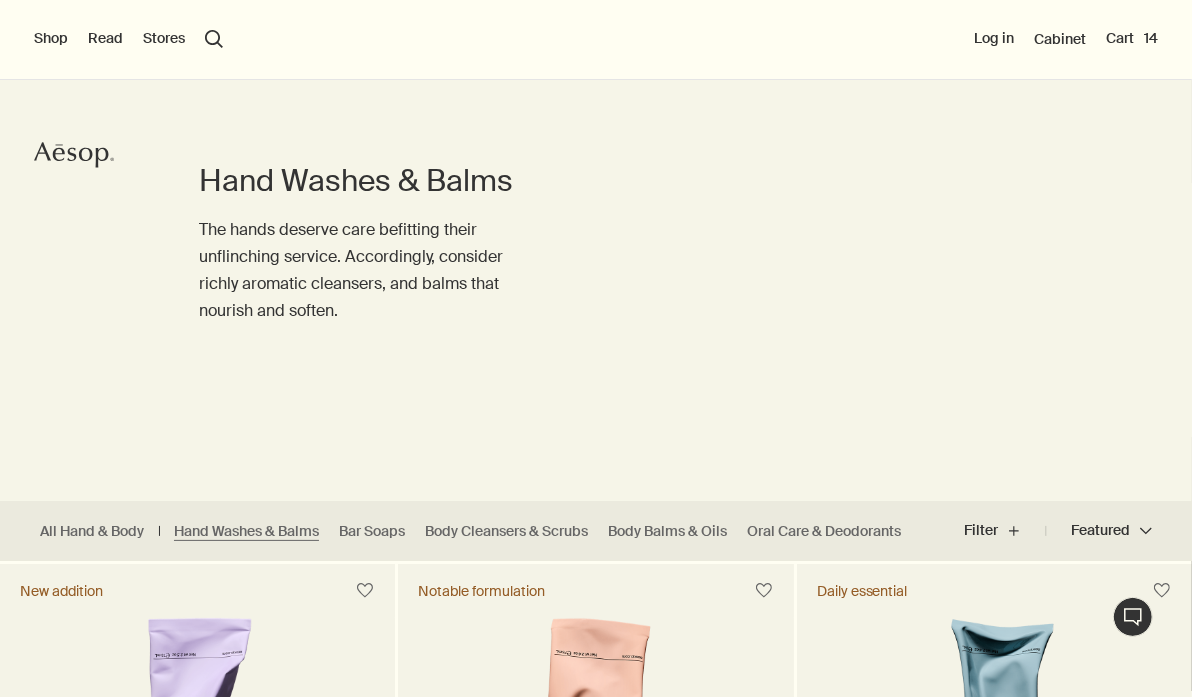 scroll, scrollTop: 42, scrollLeft: 0, axis: vertical 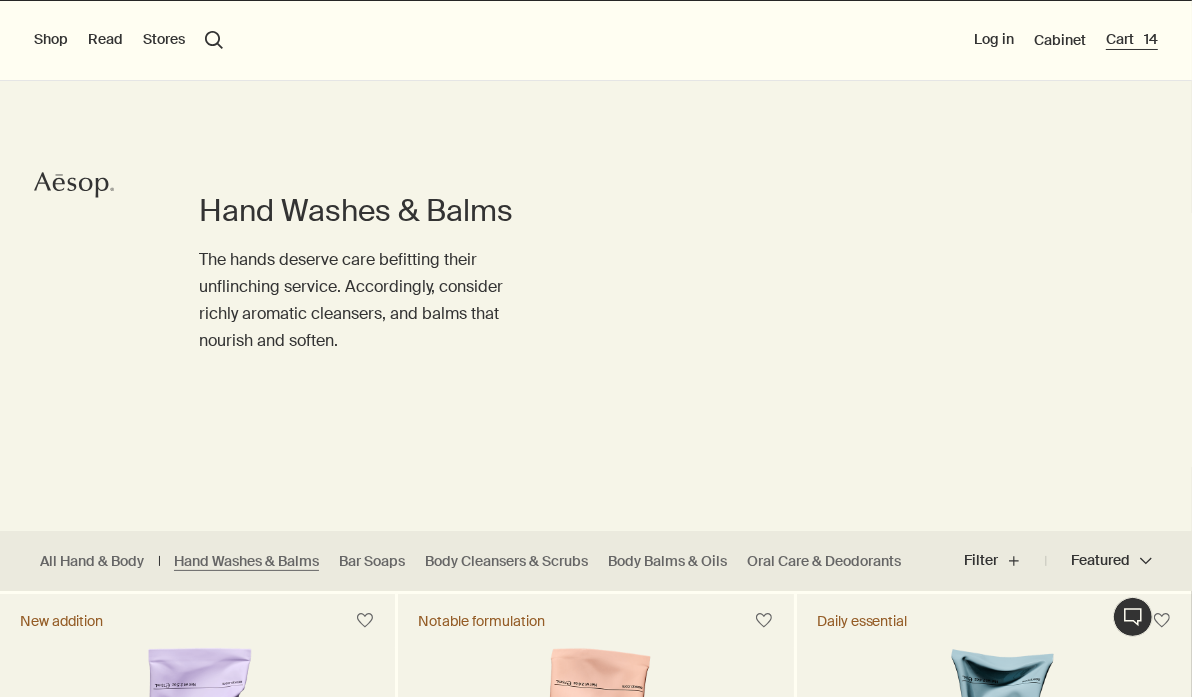 click on "Cart 14" at bounding box center (1132, 40) 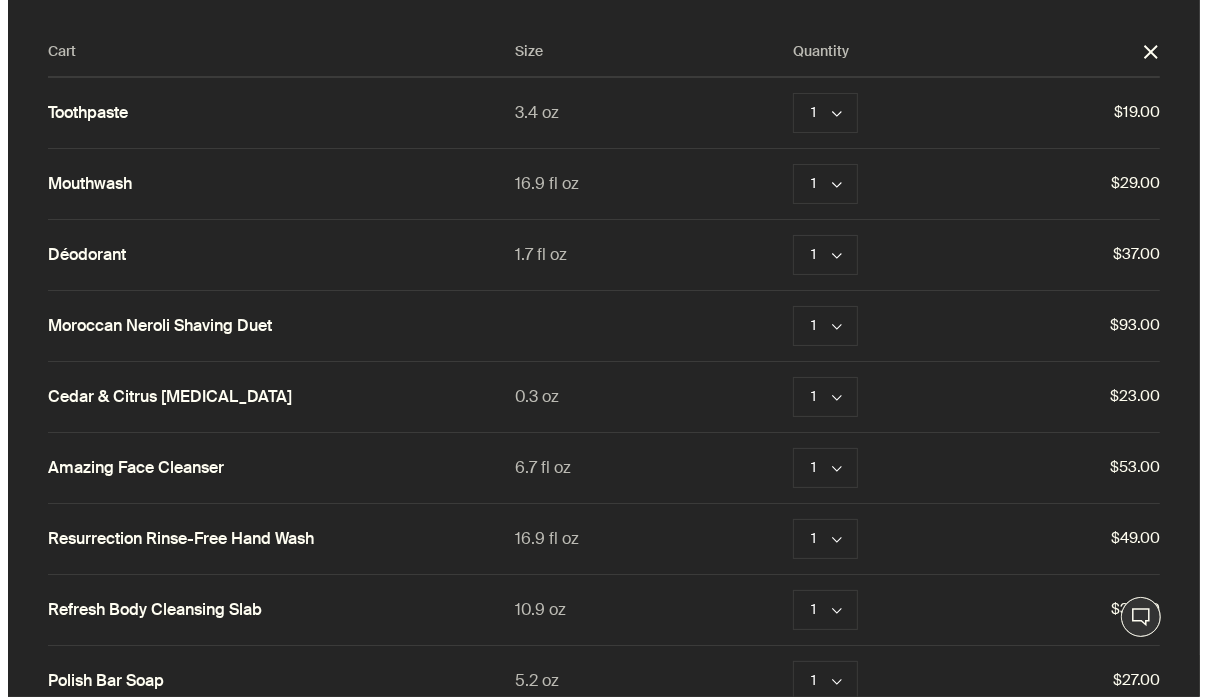 scroll, scrollTop: 0, scrollLeft: 0, axis: both 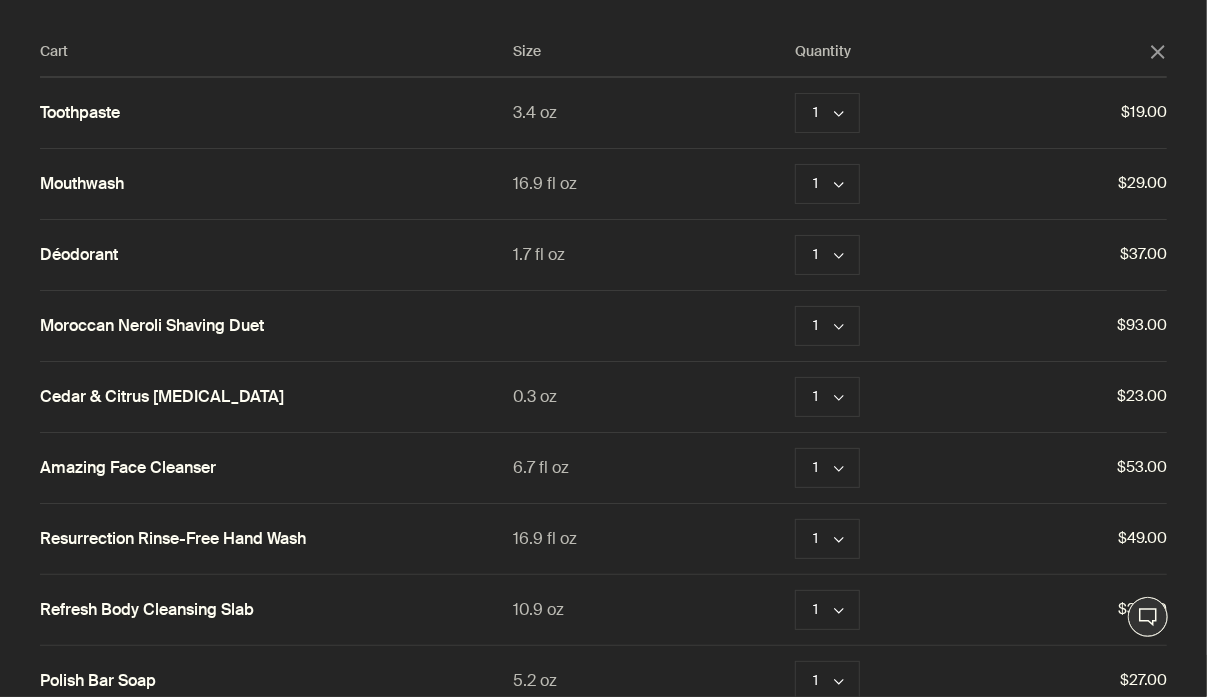 click on "close" 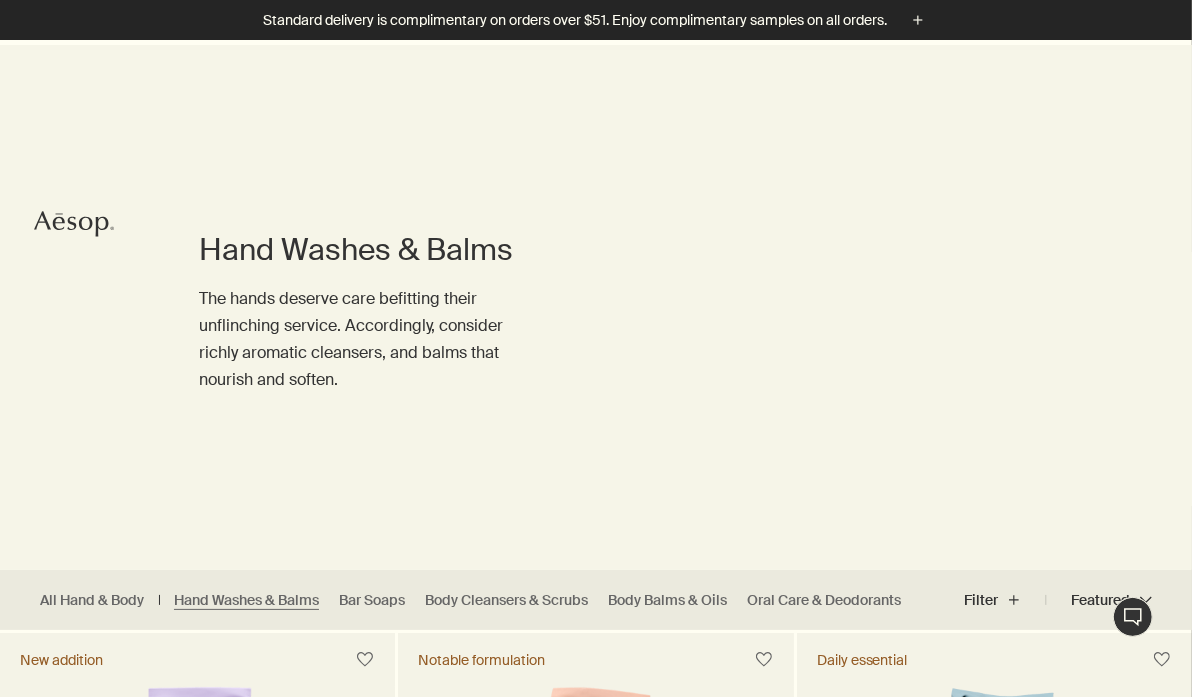 scroll, scrollTop: 0, scrollLeft: 0, axis: both 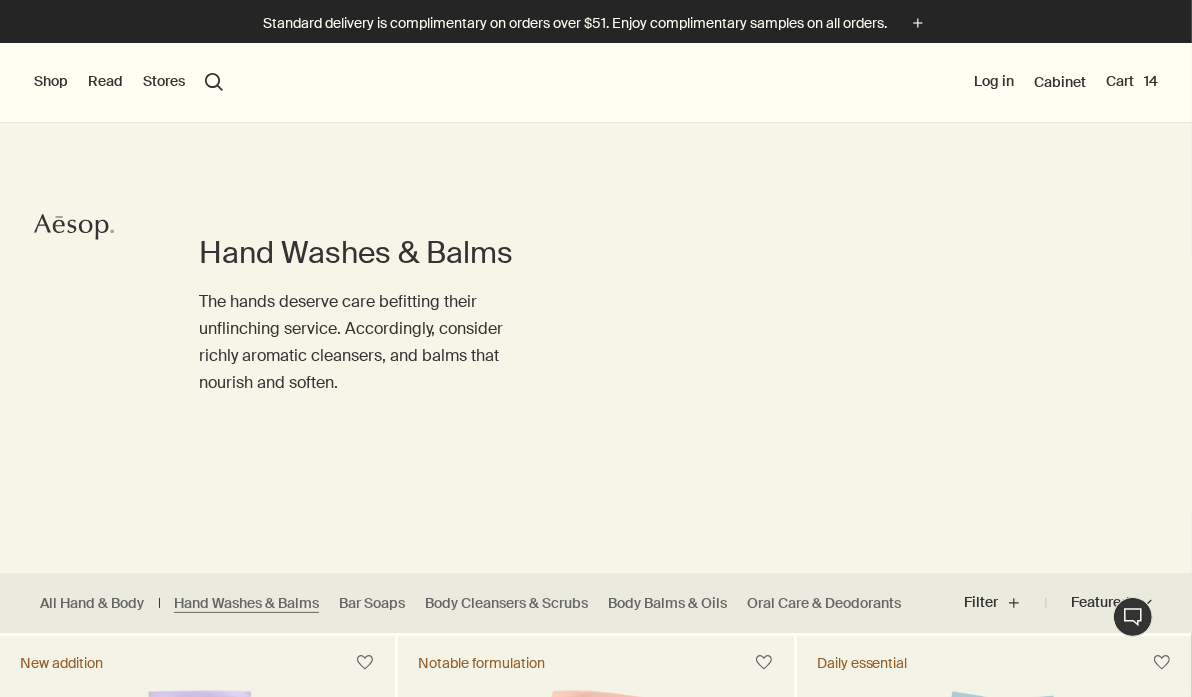 click on "Shop" at bounding box center [51, 82] 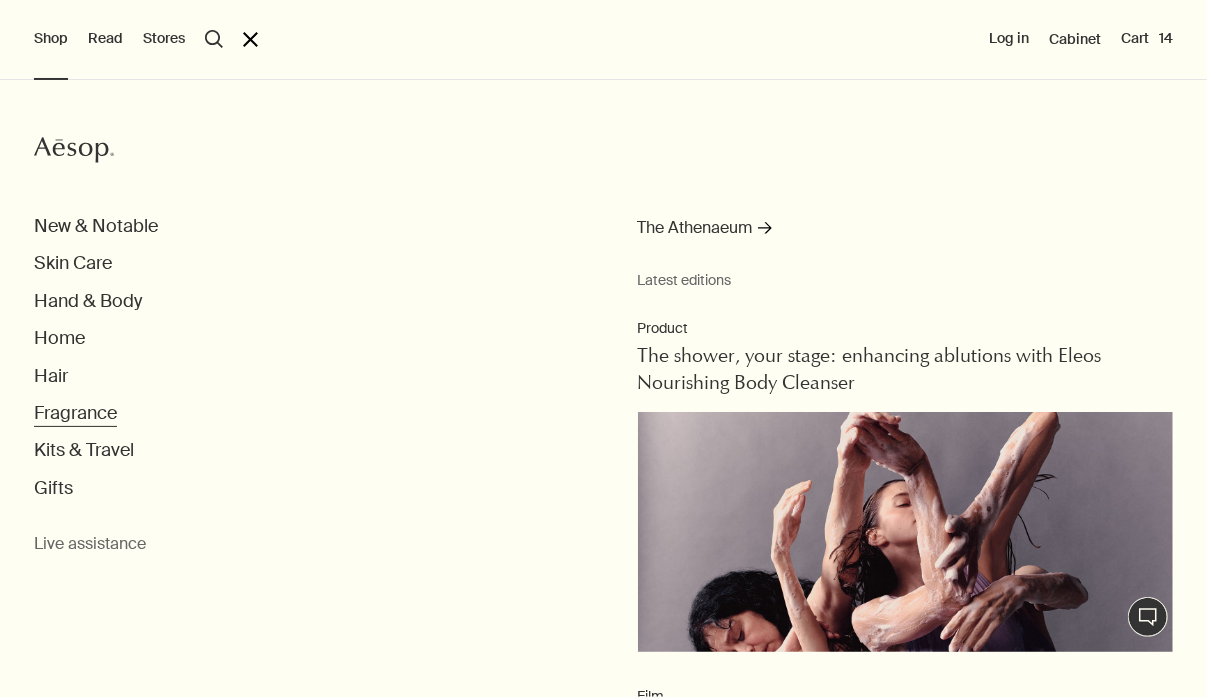 click on "Fragrance" at bounding box center (75, 413) 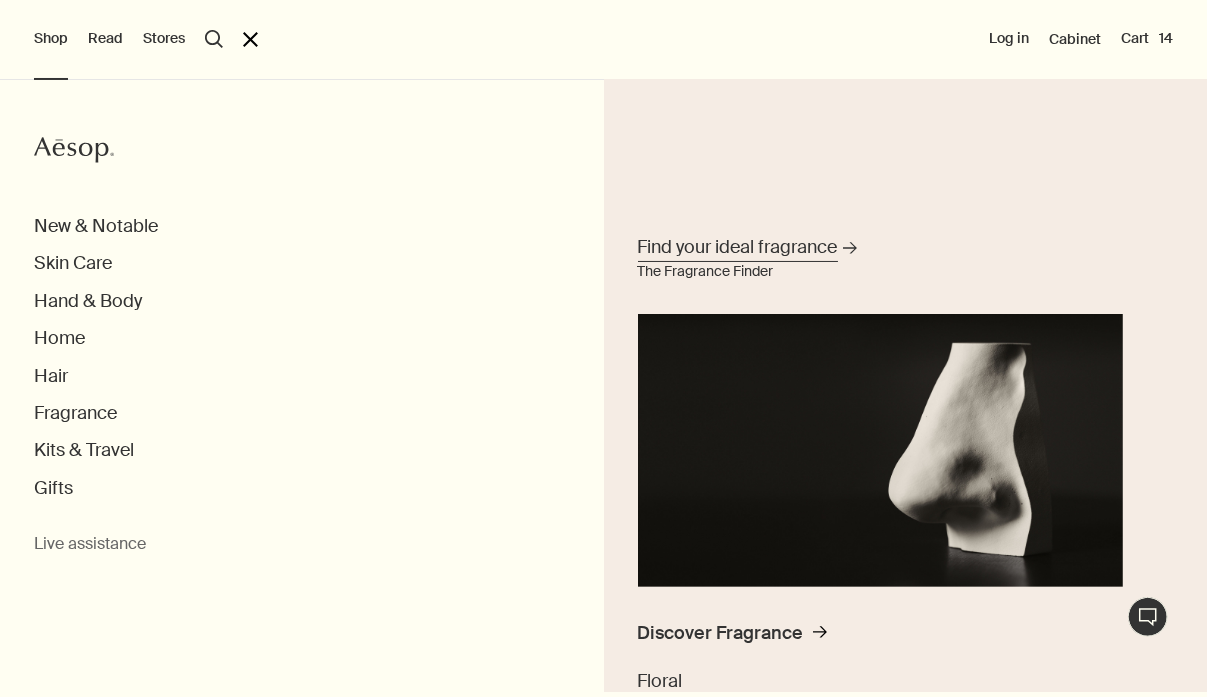 click on "Find your ideal fragrance" at bounding box center (738, 247) 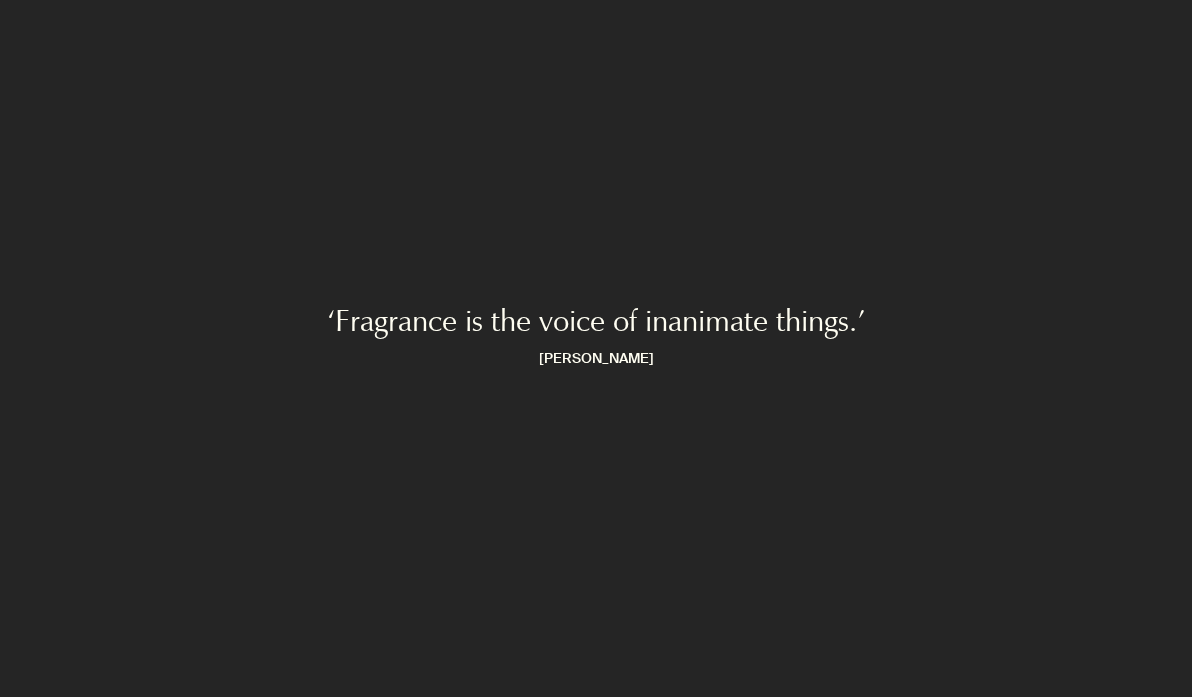scroll, scrollTop: 0, scrollLeft: 0, axis: both 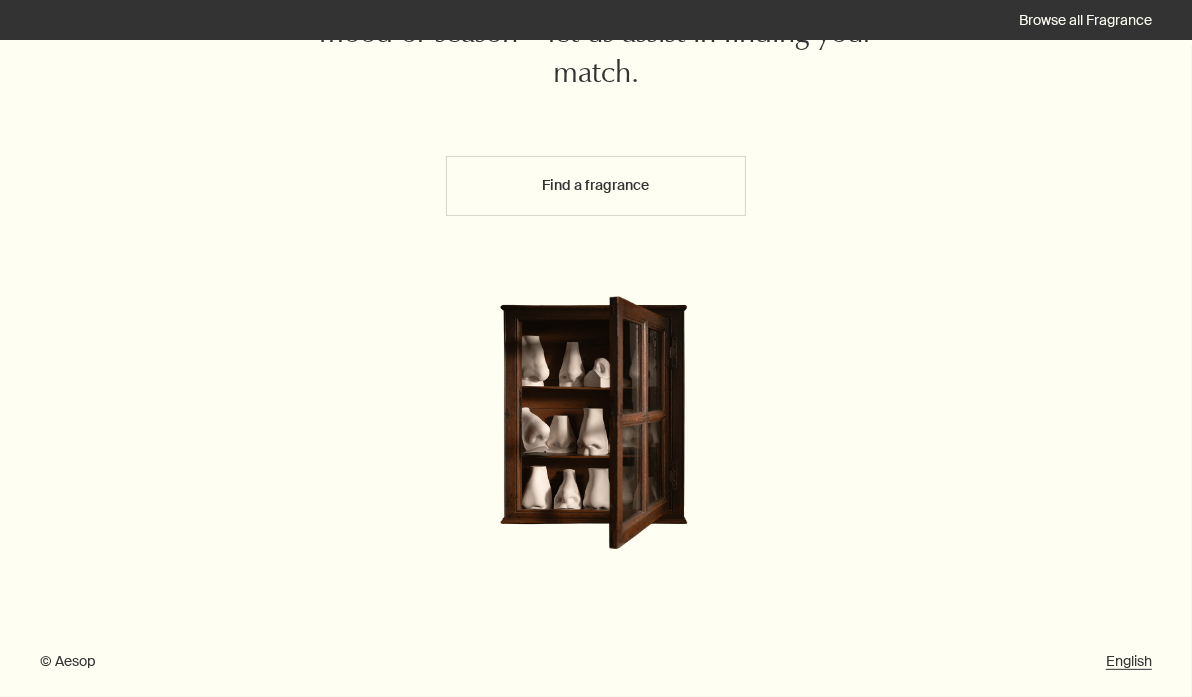 click on "Find a fragrance" at bounding box center [596, 186] 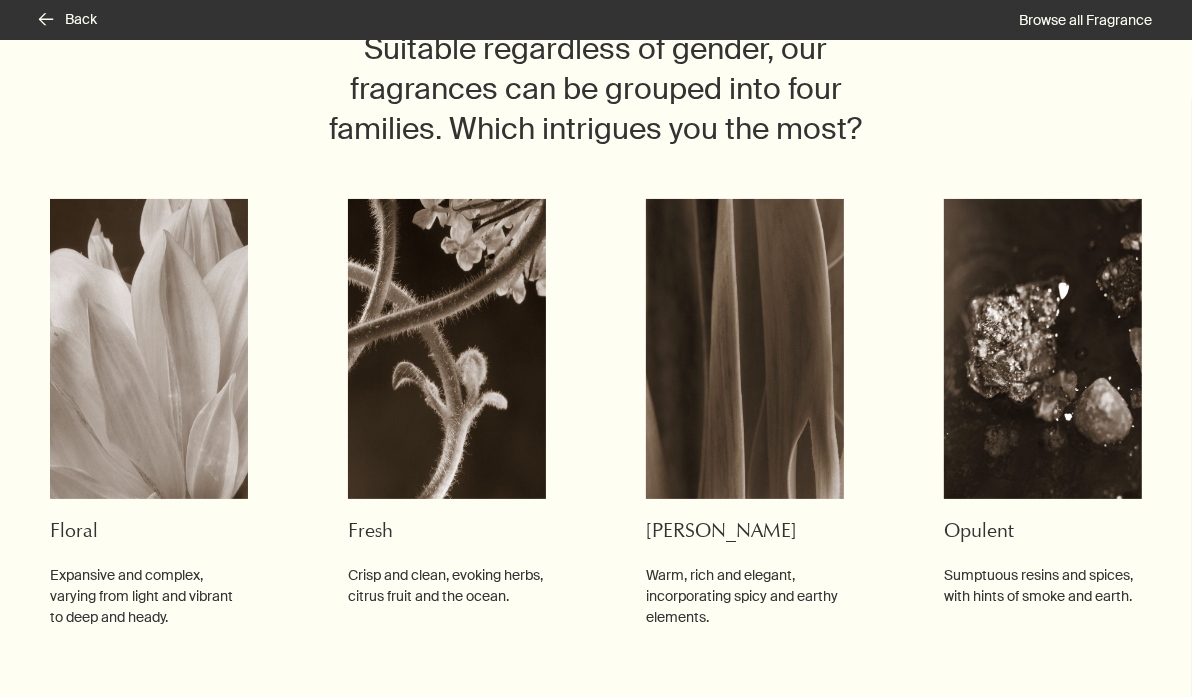 scroll, scrollTop: 153, scrollLeft: 0, axis: vertical 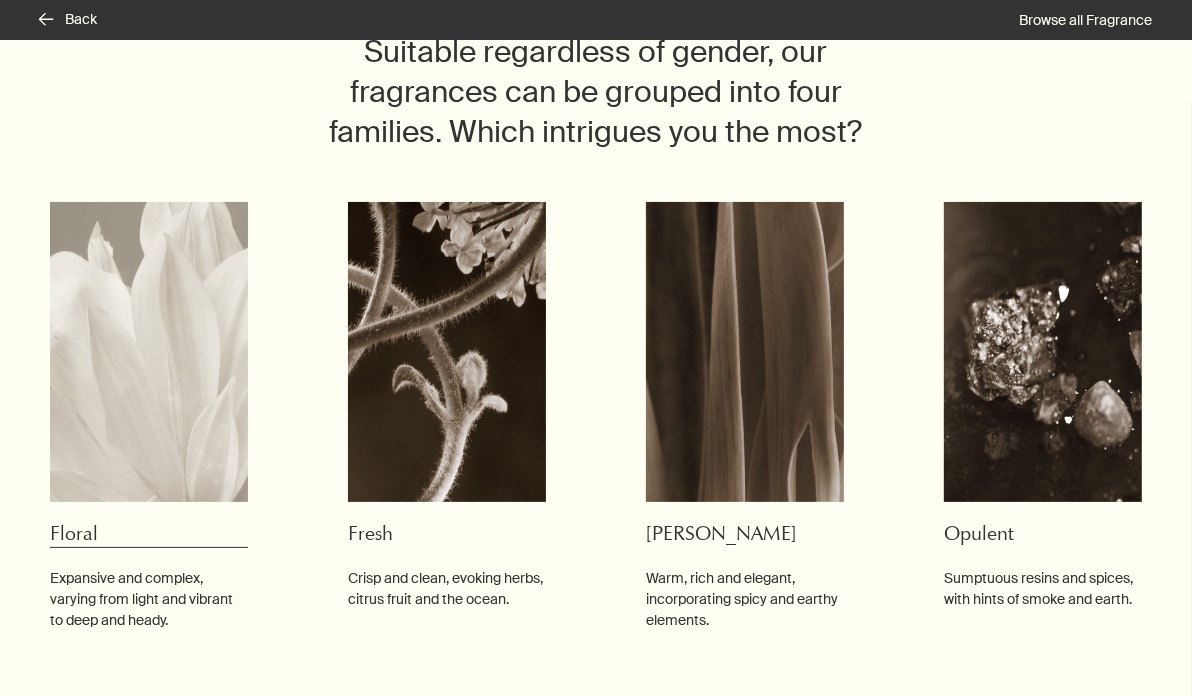 click at bounding box center [149, 352] 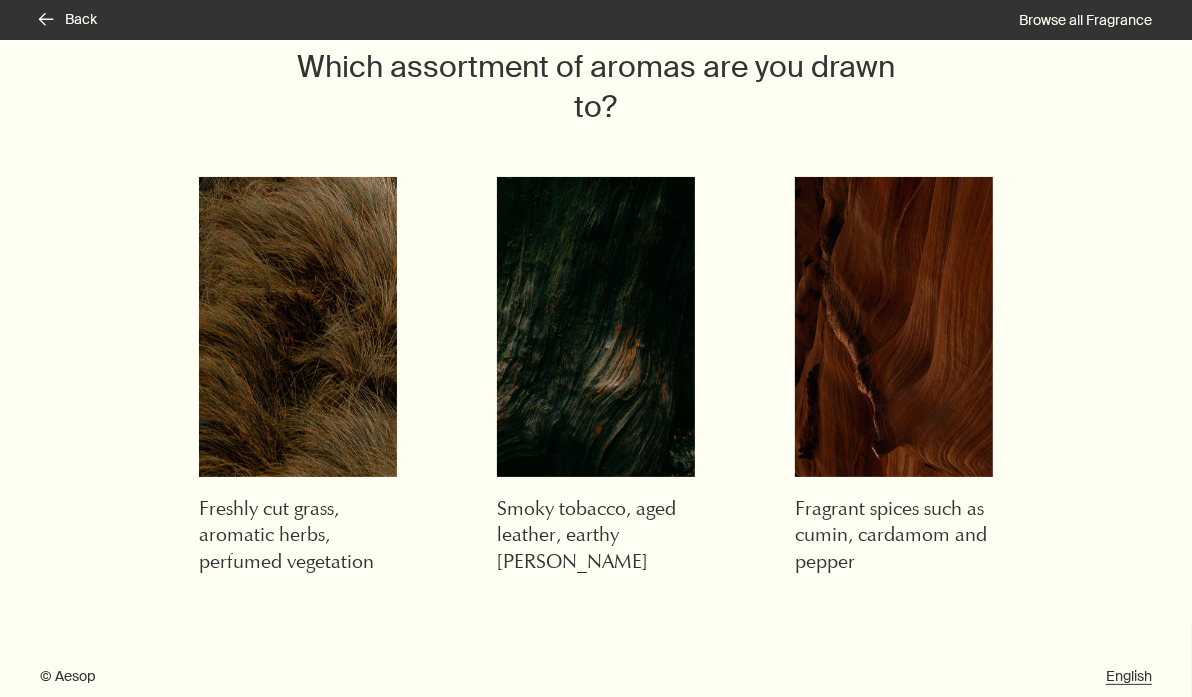 scroll, scrollTop: 153, scrollLeft: 0, axis: vertical 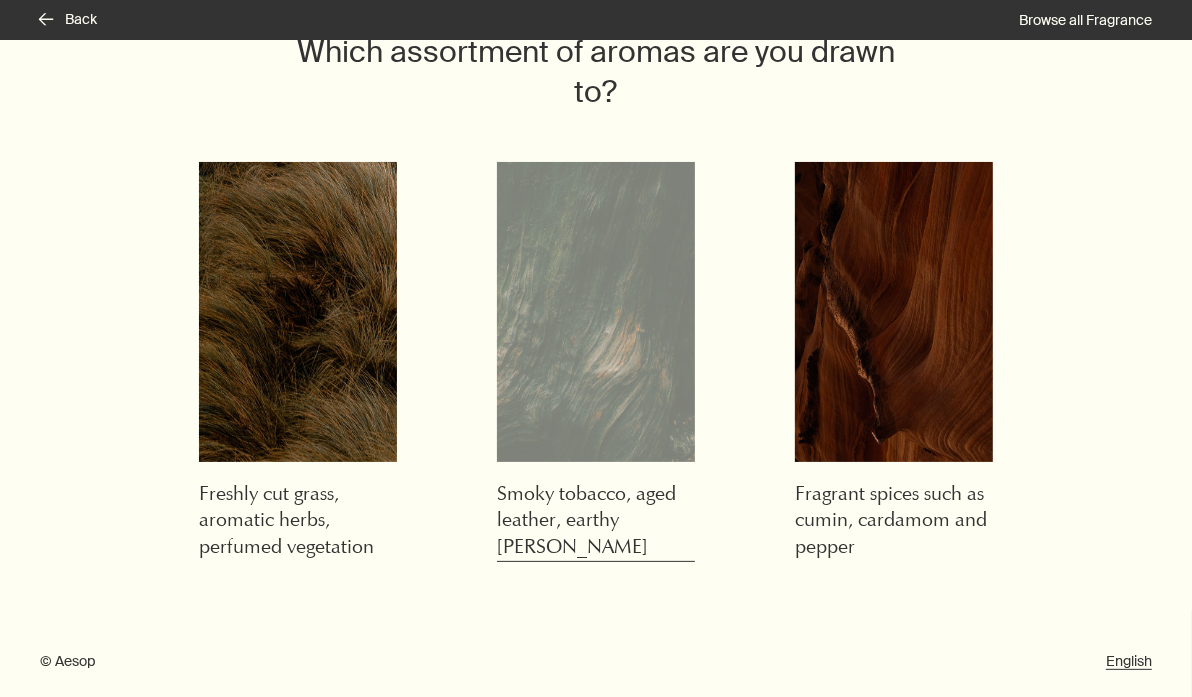 click at bounding box center (596, 312) 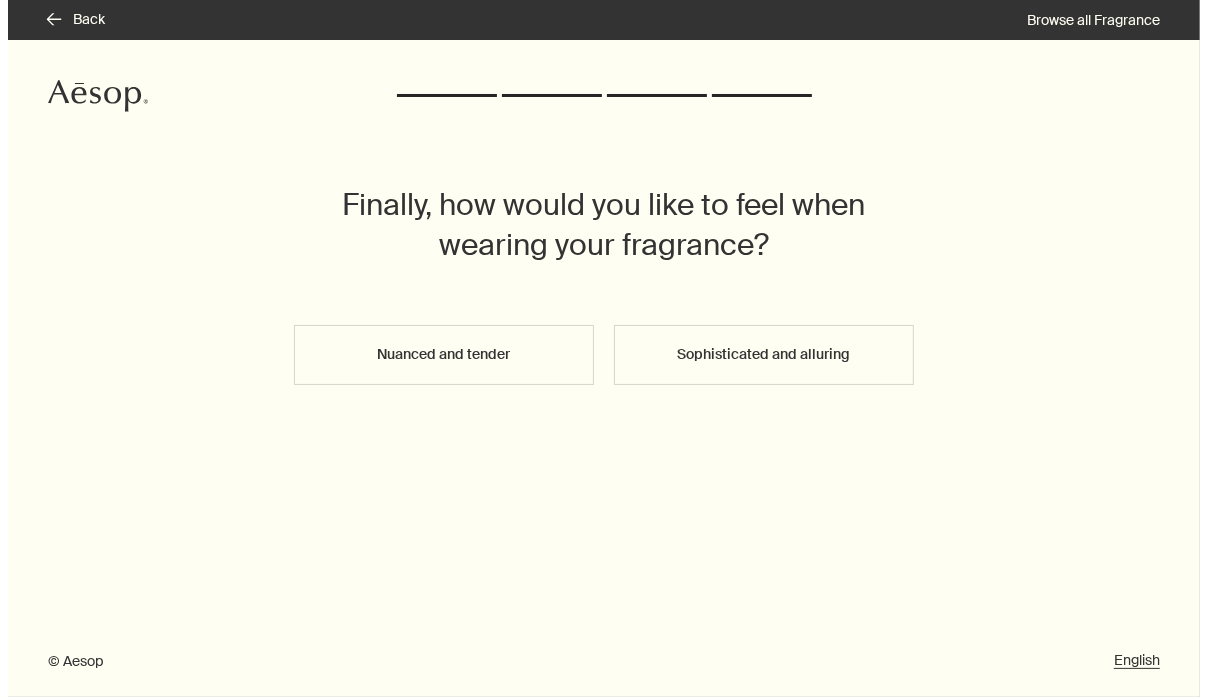 scroll, scrollTop: 0, scrollLeft: 0, axis: both 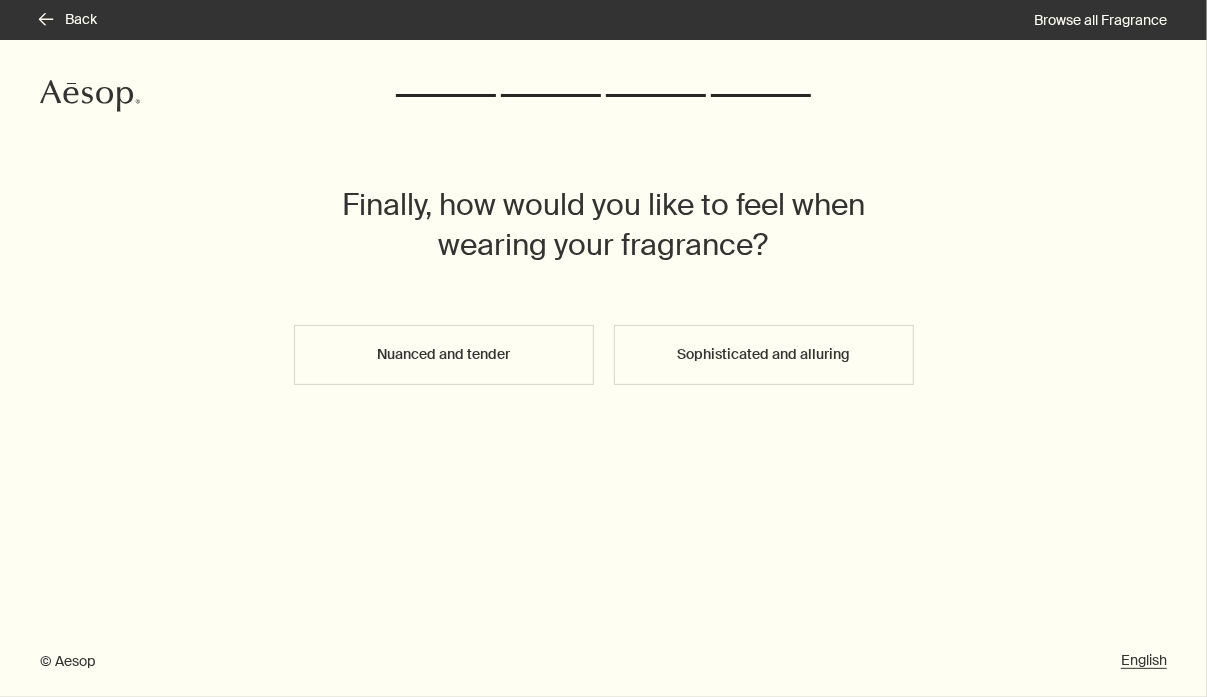 click on "Nuanced and tender" at bounding box center [444, 355] 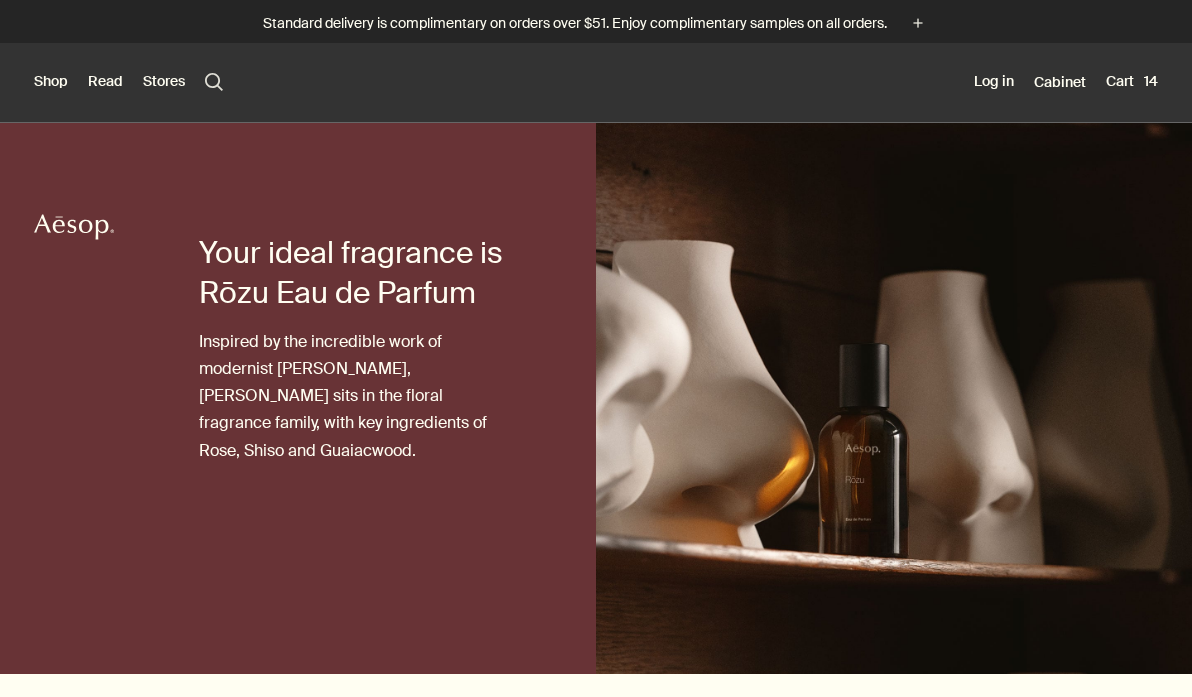 scroll, scrollTop: 0, scrollLeft: 0, axis: both 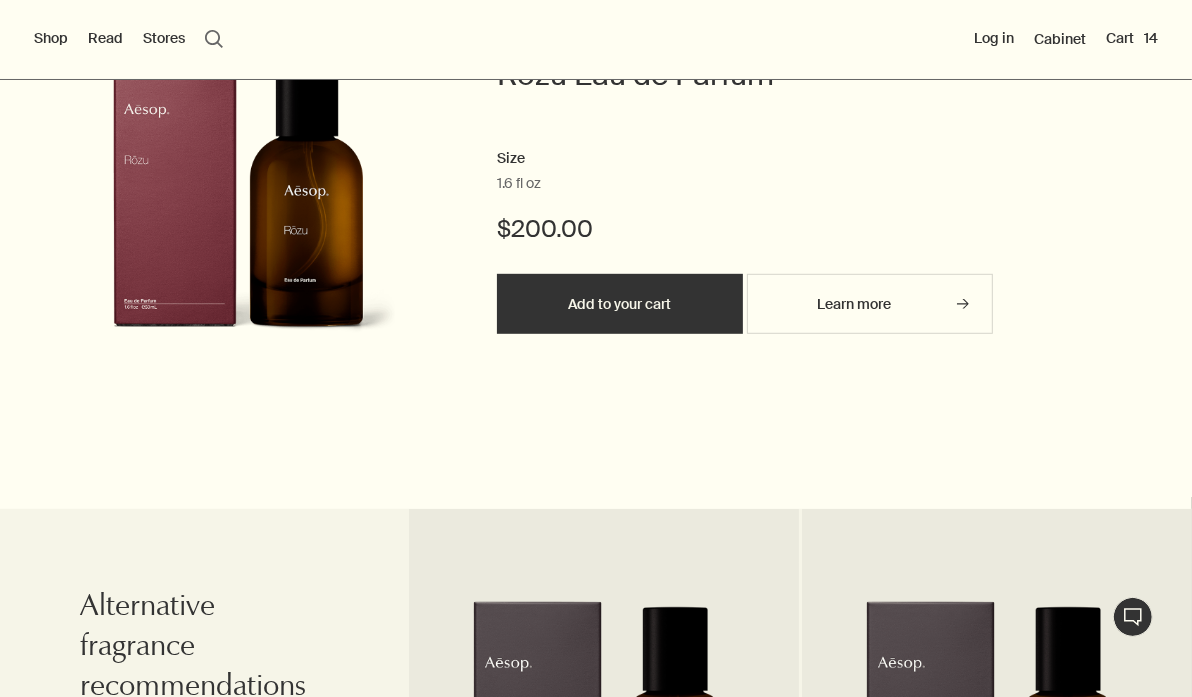 click on "Add to your cart" at bounding box center [620, 304] 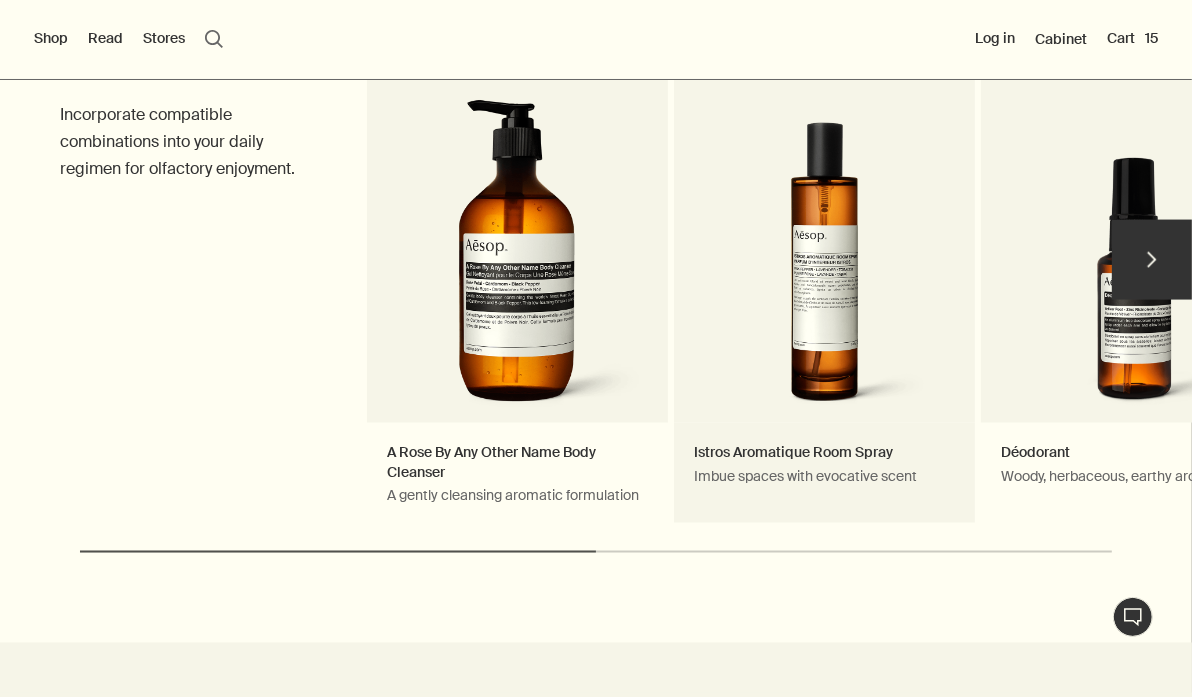 scroll, scrollTop: 2189, scrollLeft: 0, axis: vertical 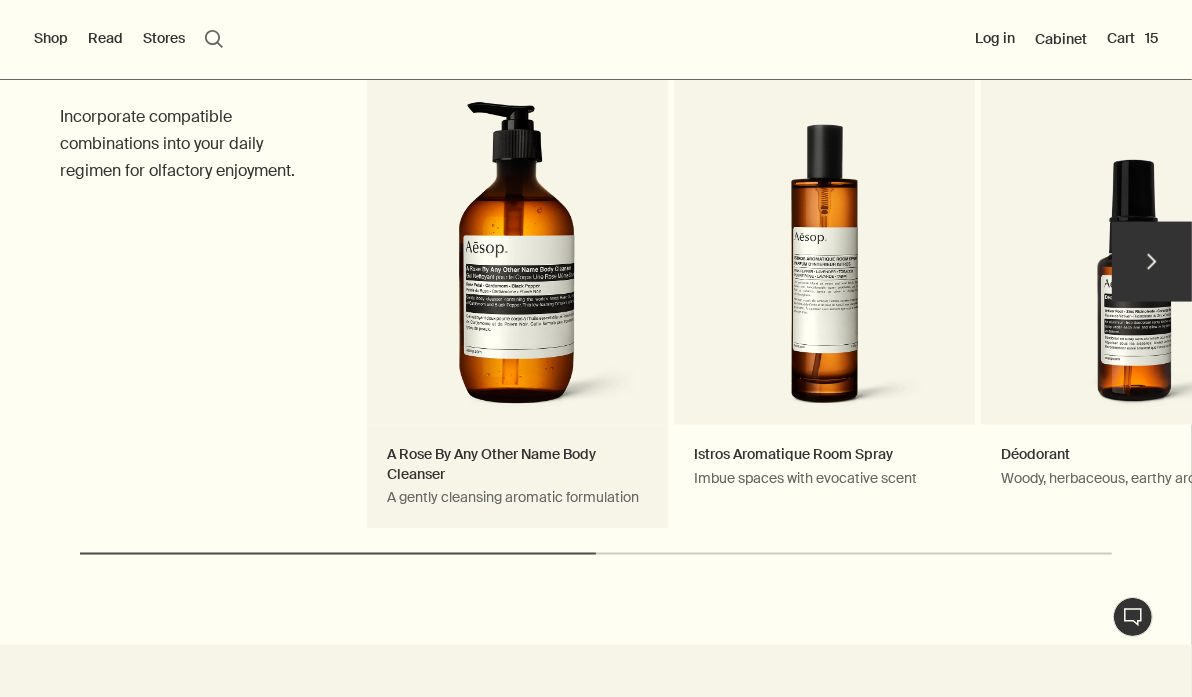 click on "A Rose By Any Other Name Body Cleanser A gently cleansing aromatic formulation" at bounding box center [517, 271] 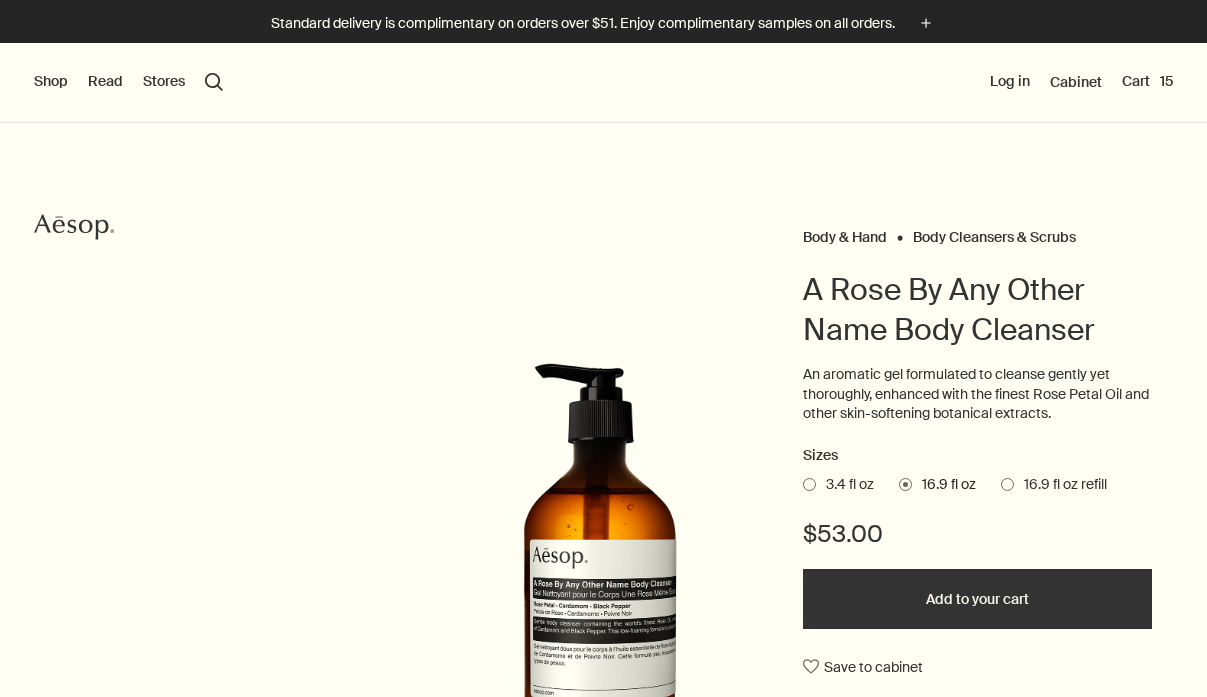 select on "B500BT12RF" 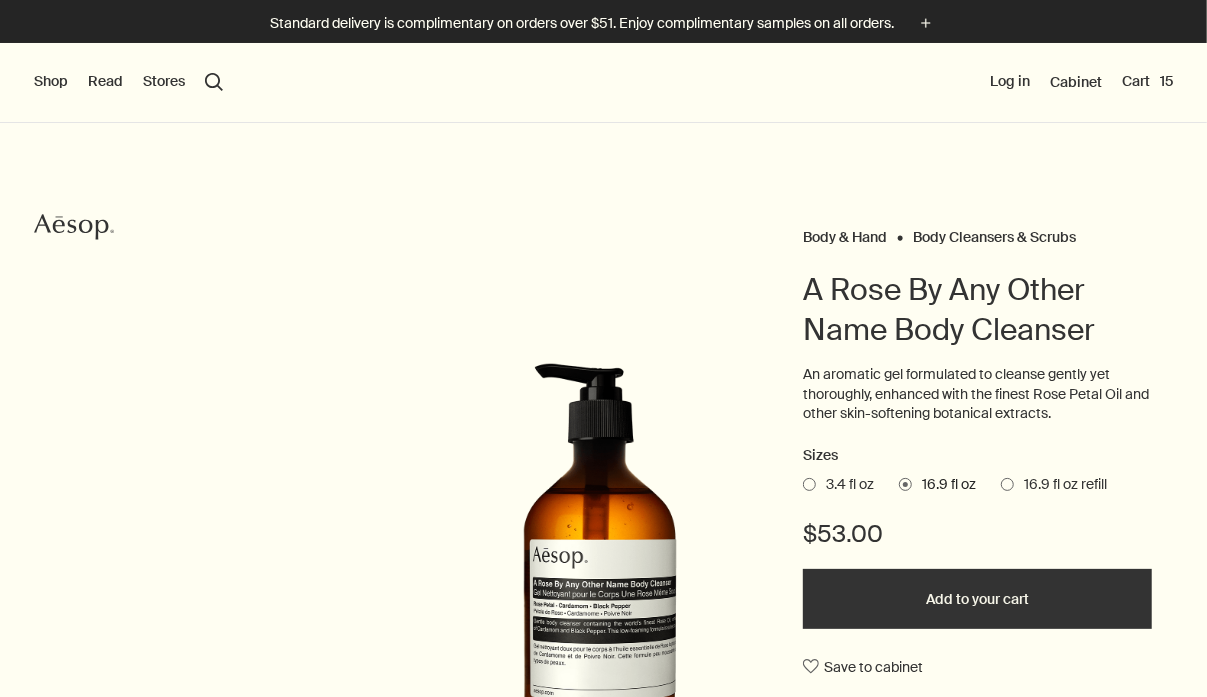 scroll, scrollTop: 0, scrollLeft: 0, axis: both 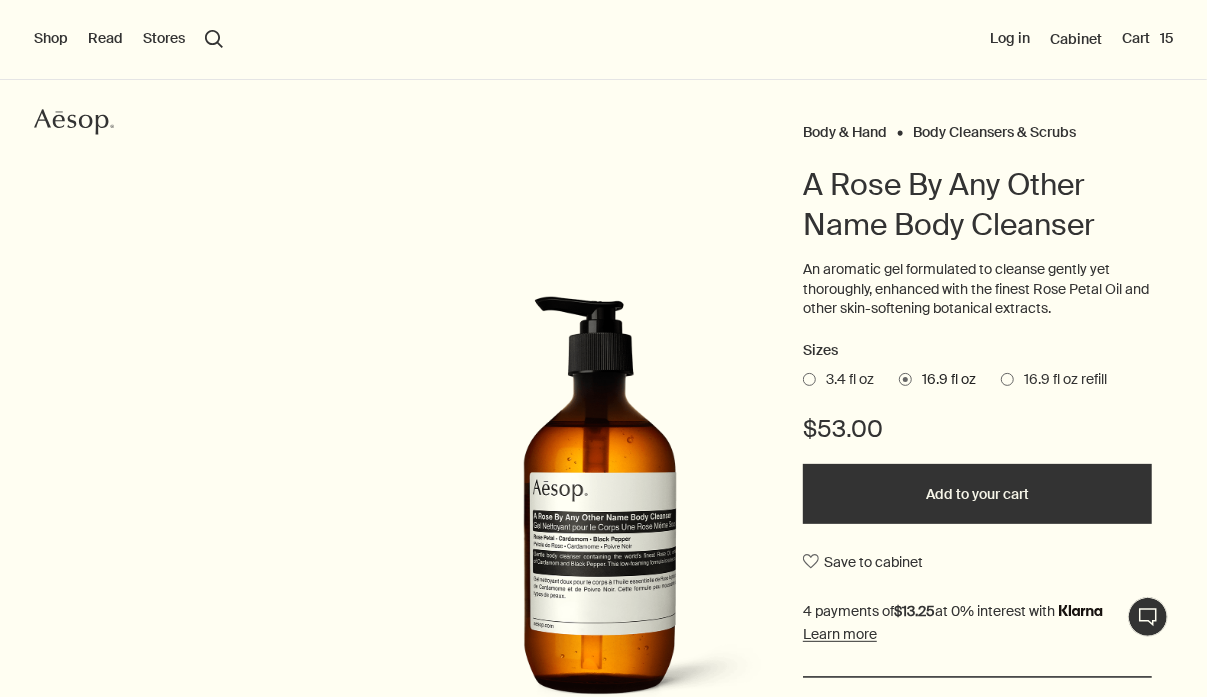 click on "Add to your cart" at bounding box center (977, 494) 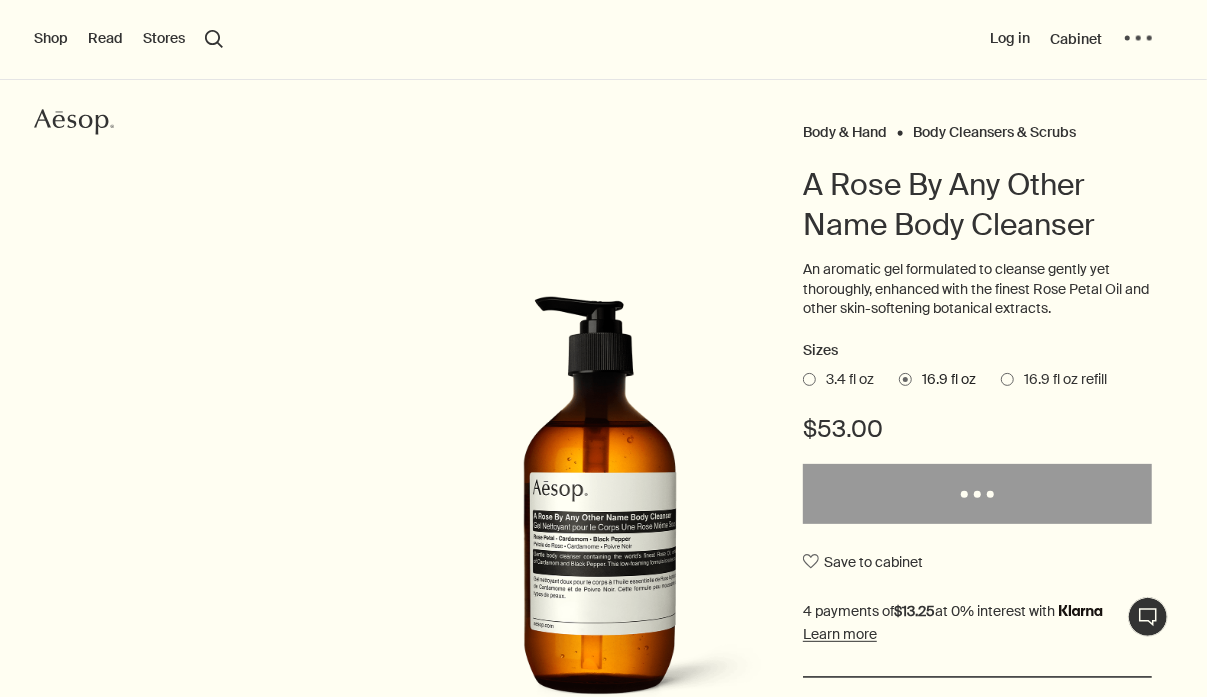 scroll, scrollTop: 0, scrollLeft: 0, axis: both 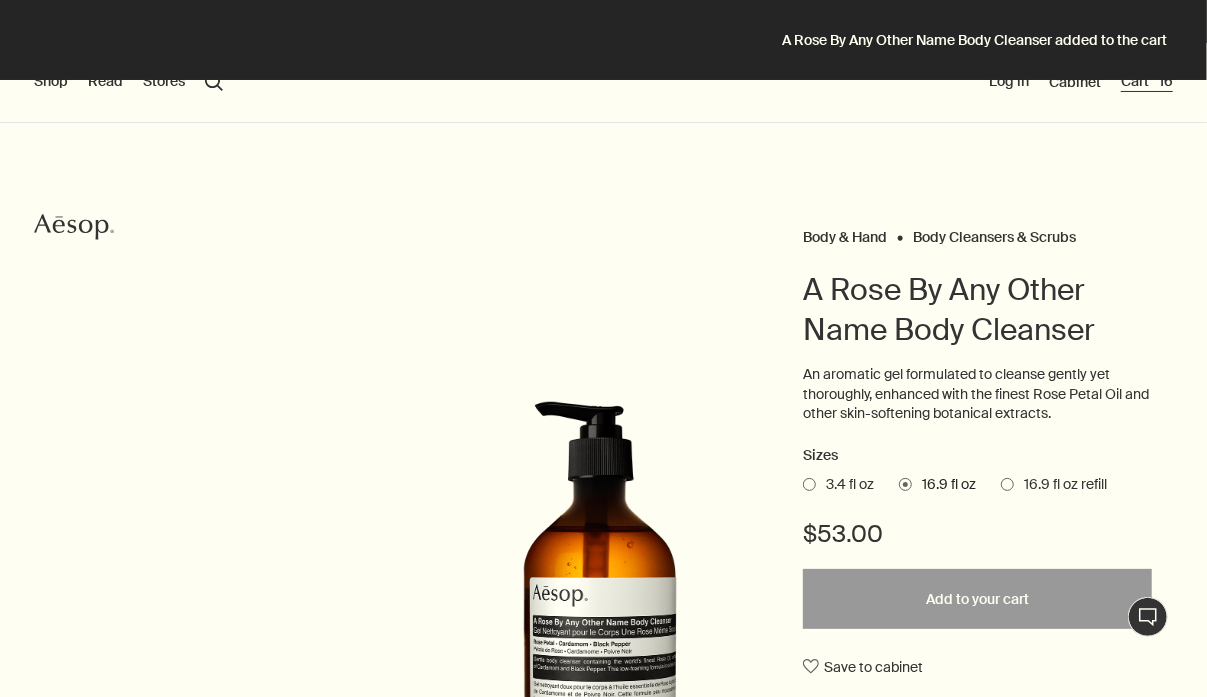 click on "Cart 16" at bounding box center (1147, 82) 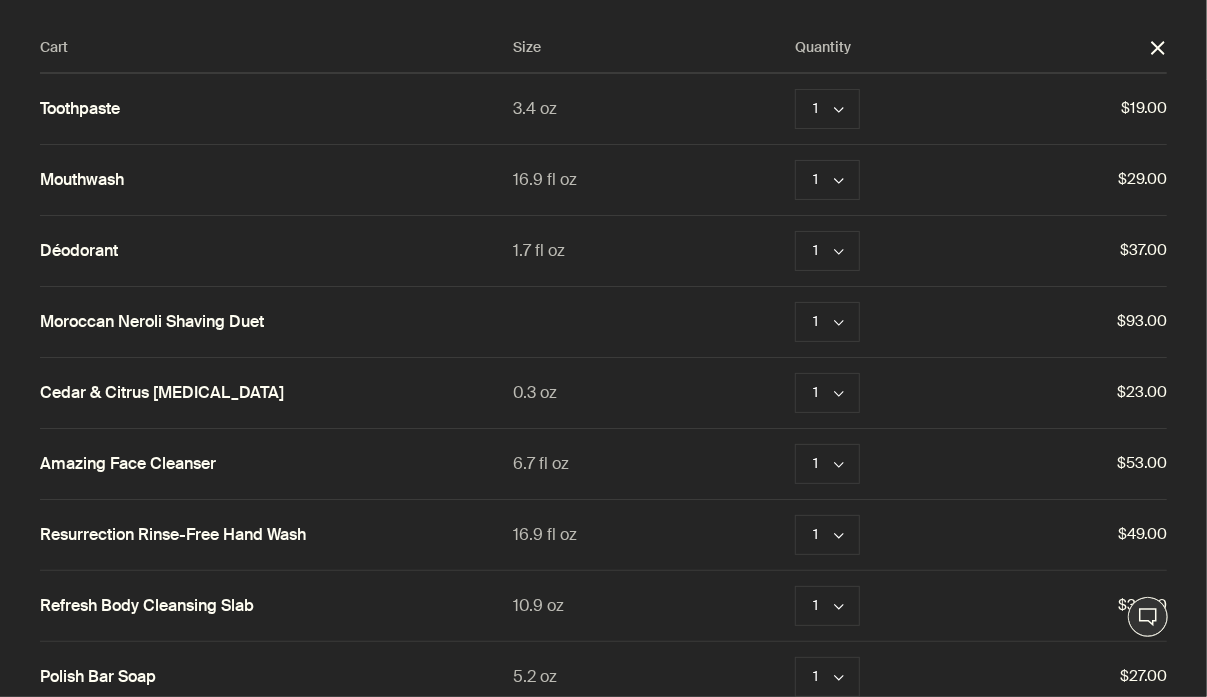 scroll, scrollTop: 0, scrollLeft: 0, axis: both 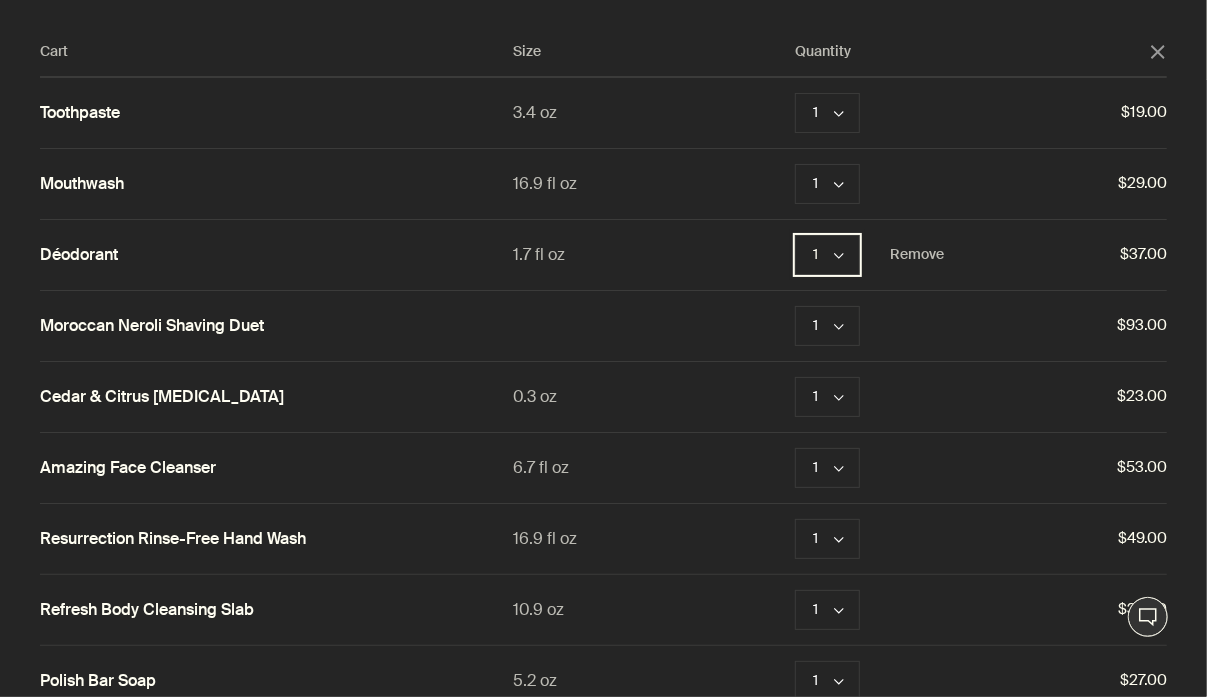click on "1 chevron" at bounding box center (827, 255) 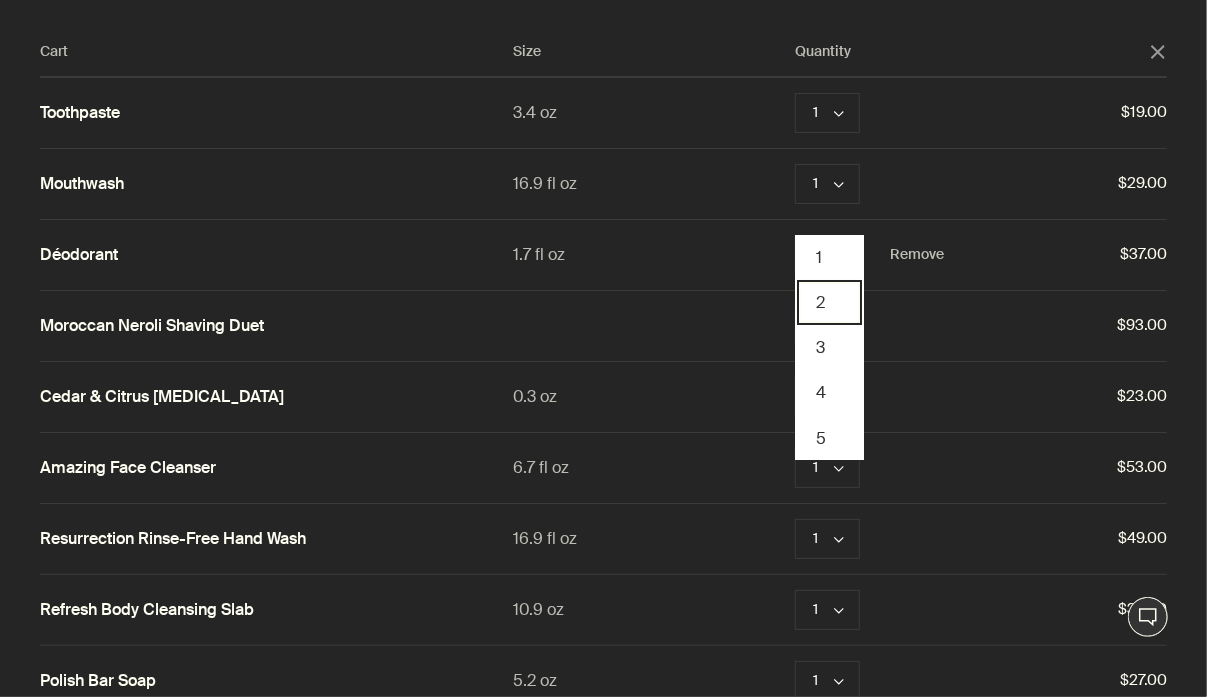 click on "2" at bounding box center (829, 302) 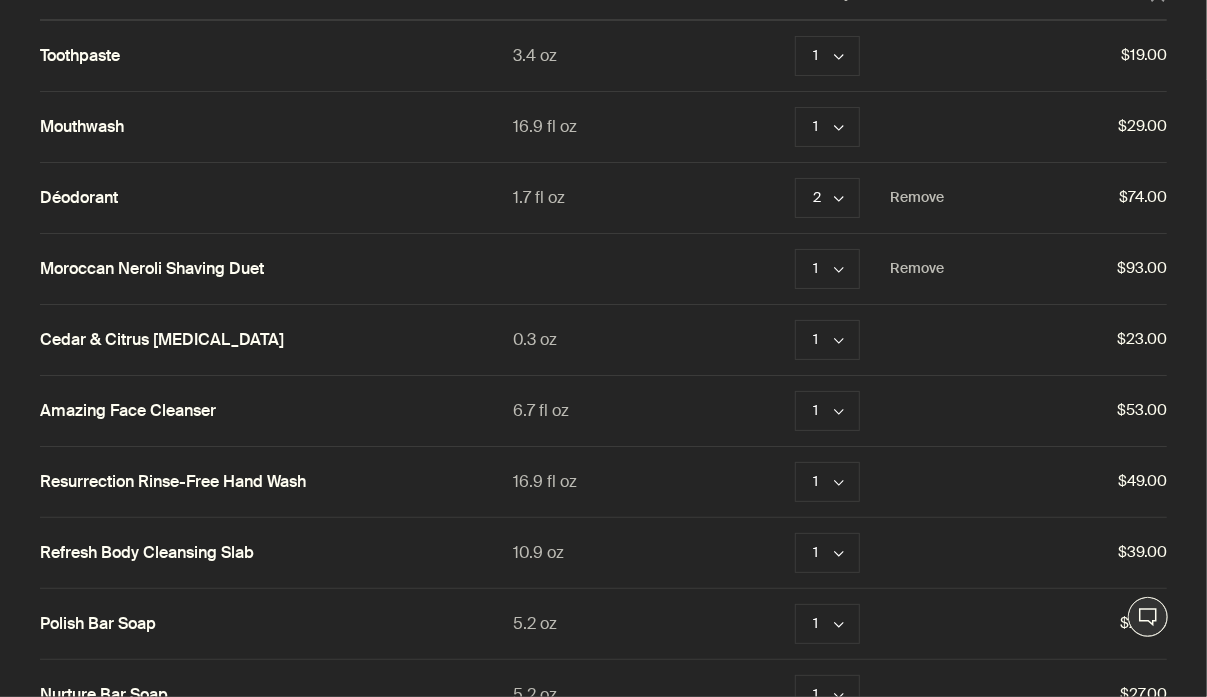 scroll, scrollTop: 0, scrollLeft: 0, axis: both 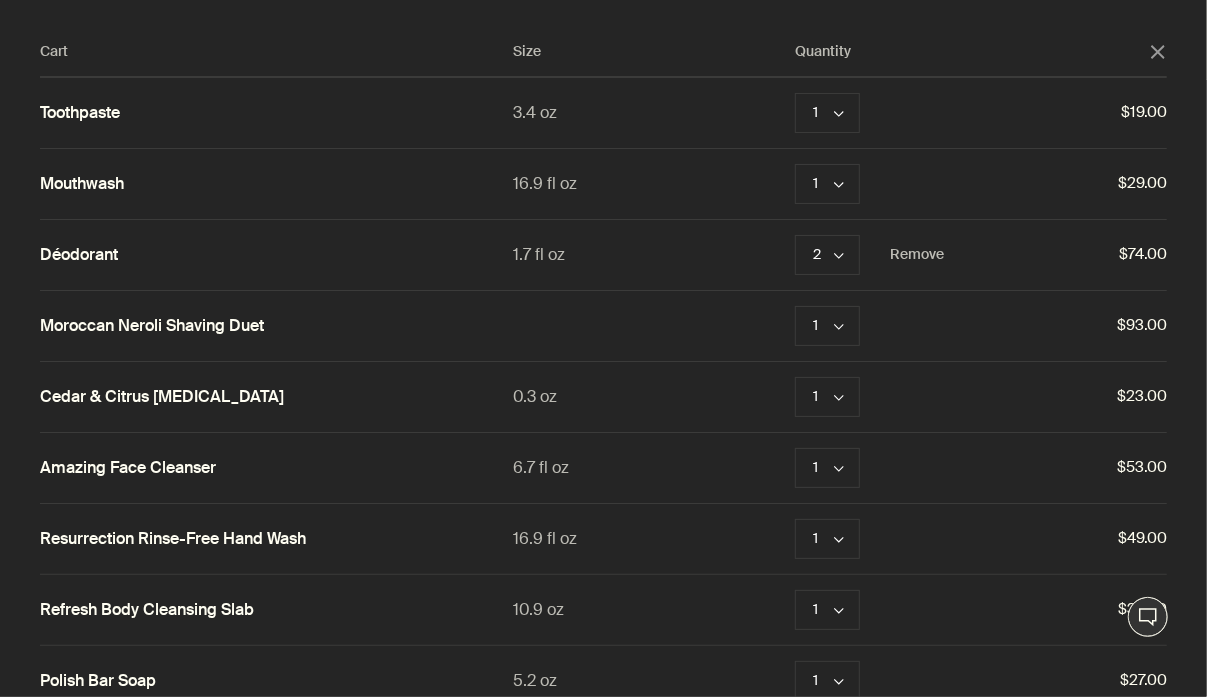 click on "Cart Size Quantity close" at bounding box center [603, 59] 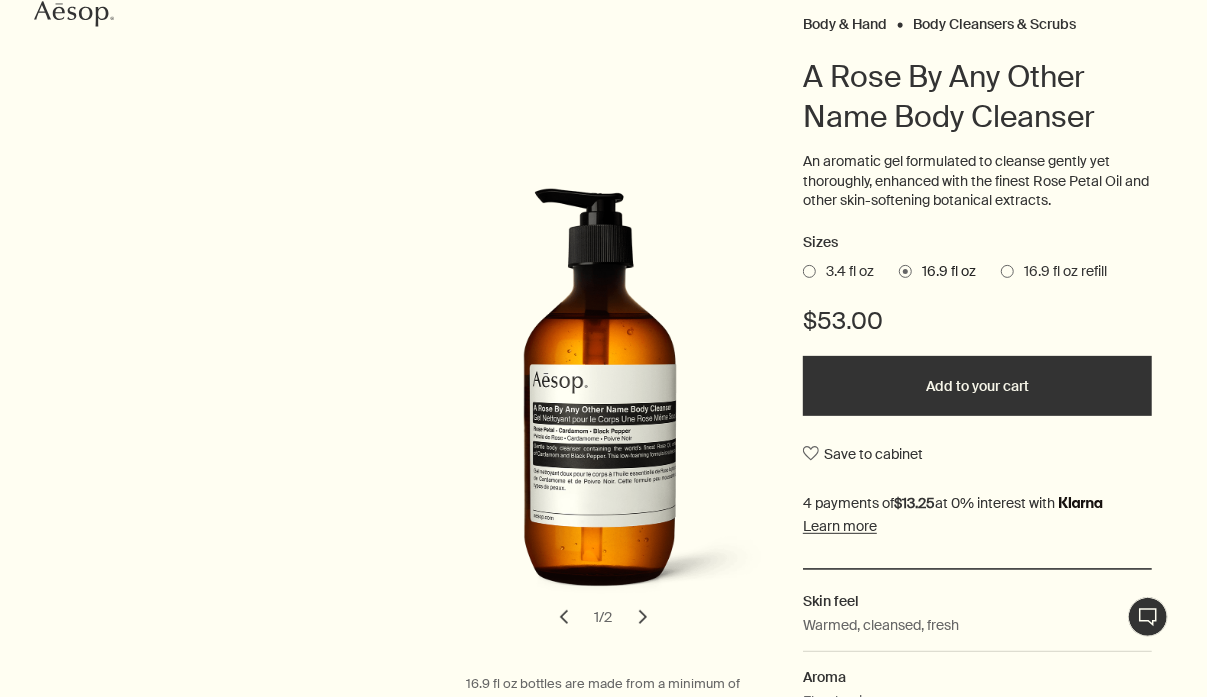 scroll, scrollTop: 0, scrollLeft: 0, axis: both 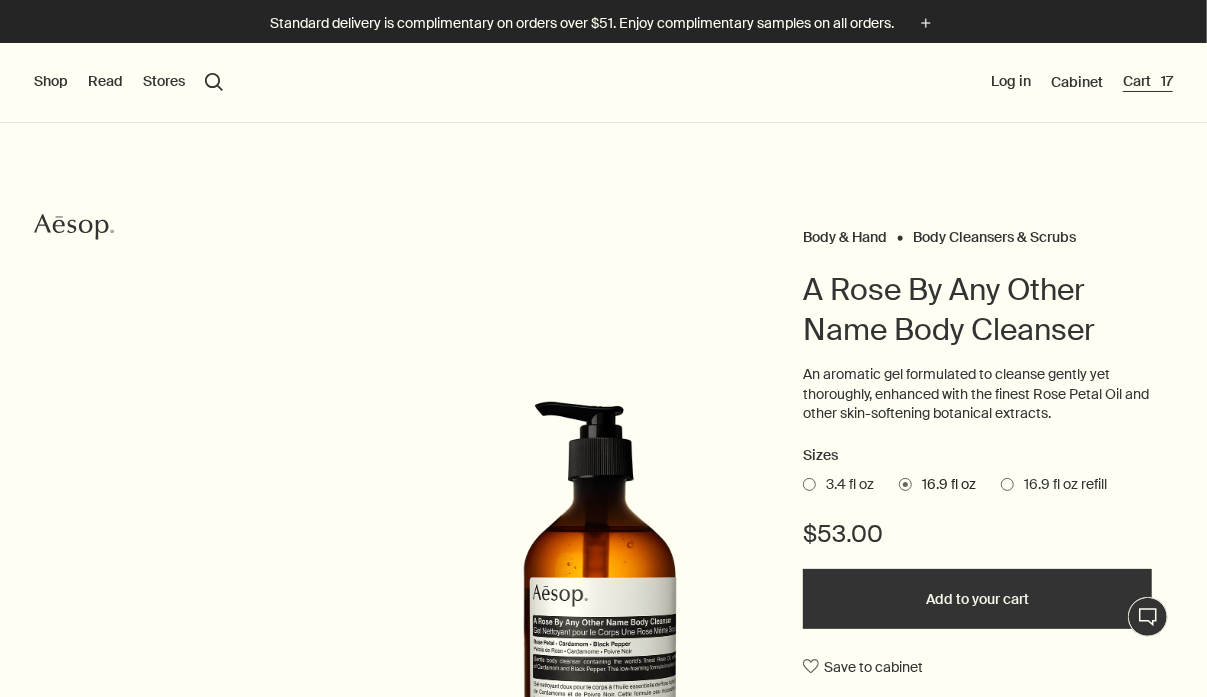 click on "Cart 17" at bounding box center [1148, 82] 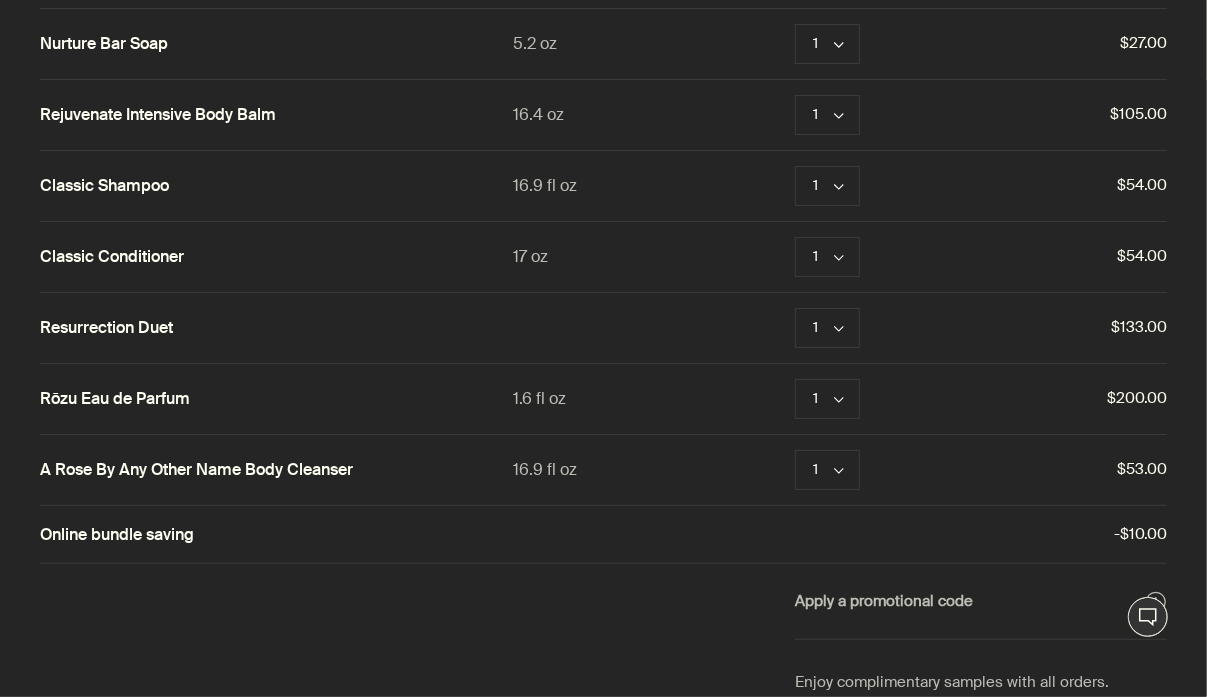 scroll, scrollTop: 956, scrollLeft: 0, axis: vertical 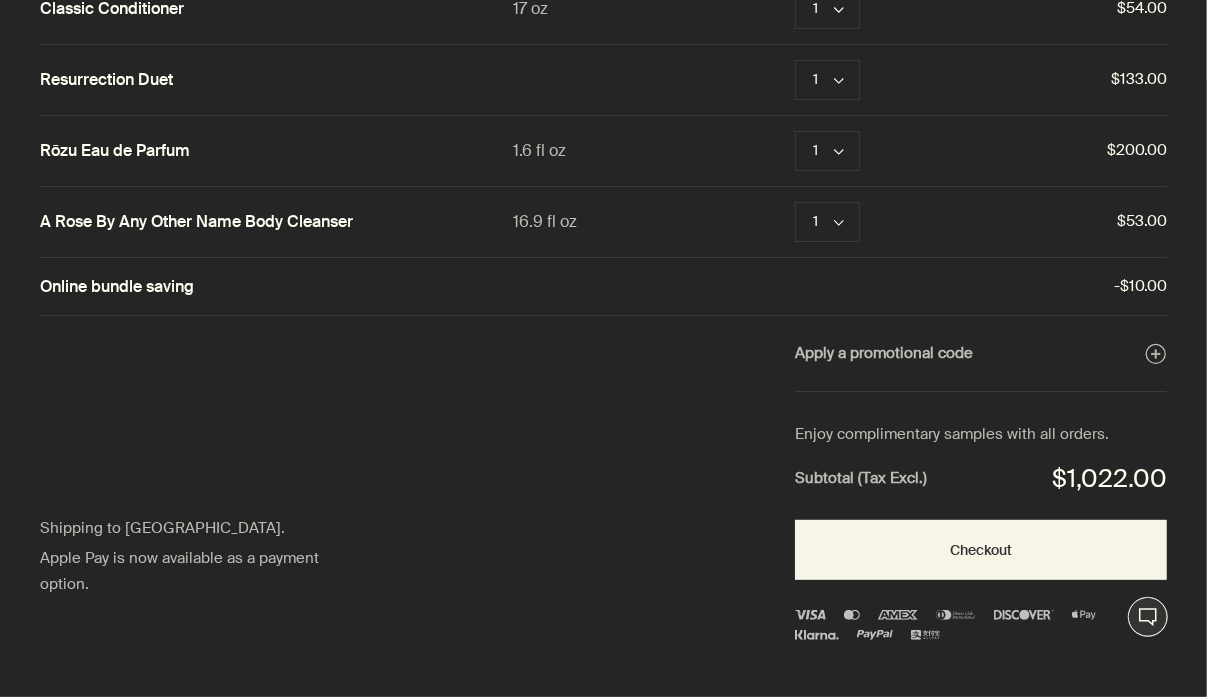 click on "Cart Size Quantity close Toothpaste  3.4 oz 1 chevron Remove $19.00 Mouthwash  16.9 fl oz 1 chevron Remove $29.00 Déodorant  1.7 fl oz 2 chevron Remove $74.00 Moroccan Neroli Shaving Duet 1 chevron Remove $93.00 Cedar & Citrus Lip Salve  0.3 oz 1 chevron Remove $23.00 Amazing Face Cleanser  6.7 fl oz 1 chevron Remove $53.00 Resurrection Rinse-Free Hand Wash  16.9 fl oz 1 chevron Remove $49.00 Refresh Body Cleansing Slab  10.9 oz 1 chevron Remove $39.00 Polish Bar Soap  5.2 oz 1 chevron Remove $27.00 Nurture Bar Soap  5.2 oz 1 chevron Remove $27.00 Rejuvenate Intensive Body Balm  16.4 oz 1 chevron Remove $105.00 Classic Shampoo  16.9 fl oz 1 chevron Remove $54.00 Classic Conditioner  17 oz 1 chevron Remove $54.00 Resurrection Duet 1 chevron Remove $133.00 Rōzu Eau de Parfum  1.6 fl oz 1 chevron Remove $200.00 A Rose By Any Other Name Body Cleanser  16.9 fl oz 1 chevron Remove $53.00 Online bundle saving - $10.00 Apply a promotional code plusAndCloseWithCircle Shipping to the United States. $1,022.00 Checkout" at bounding box center (623, 348) 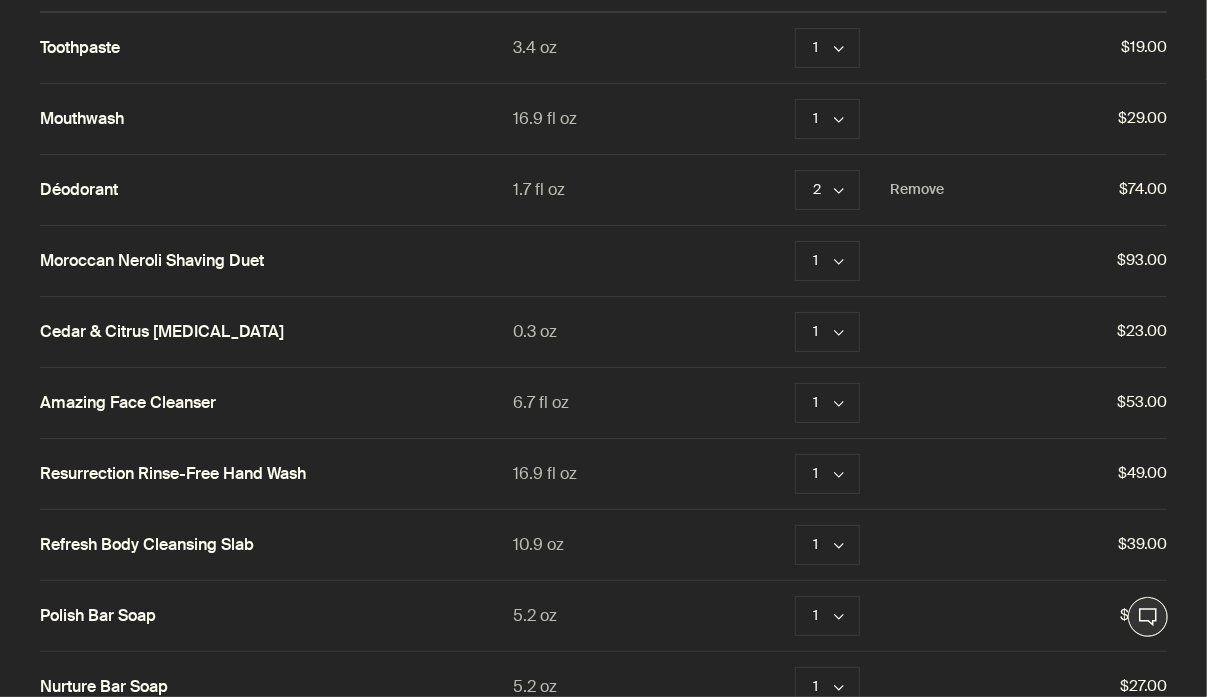 scroll, scrollTop: 0, scrollLeft: 0, axis: both 